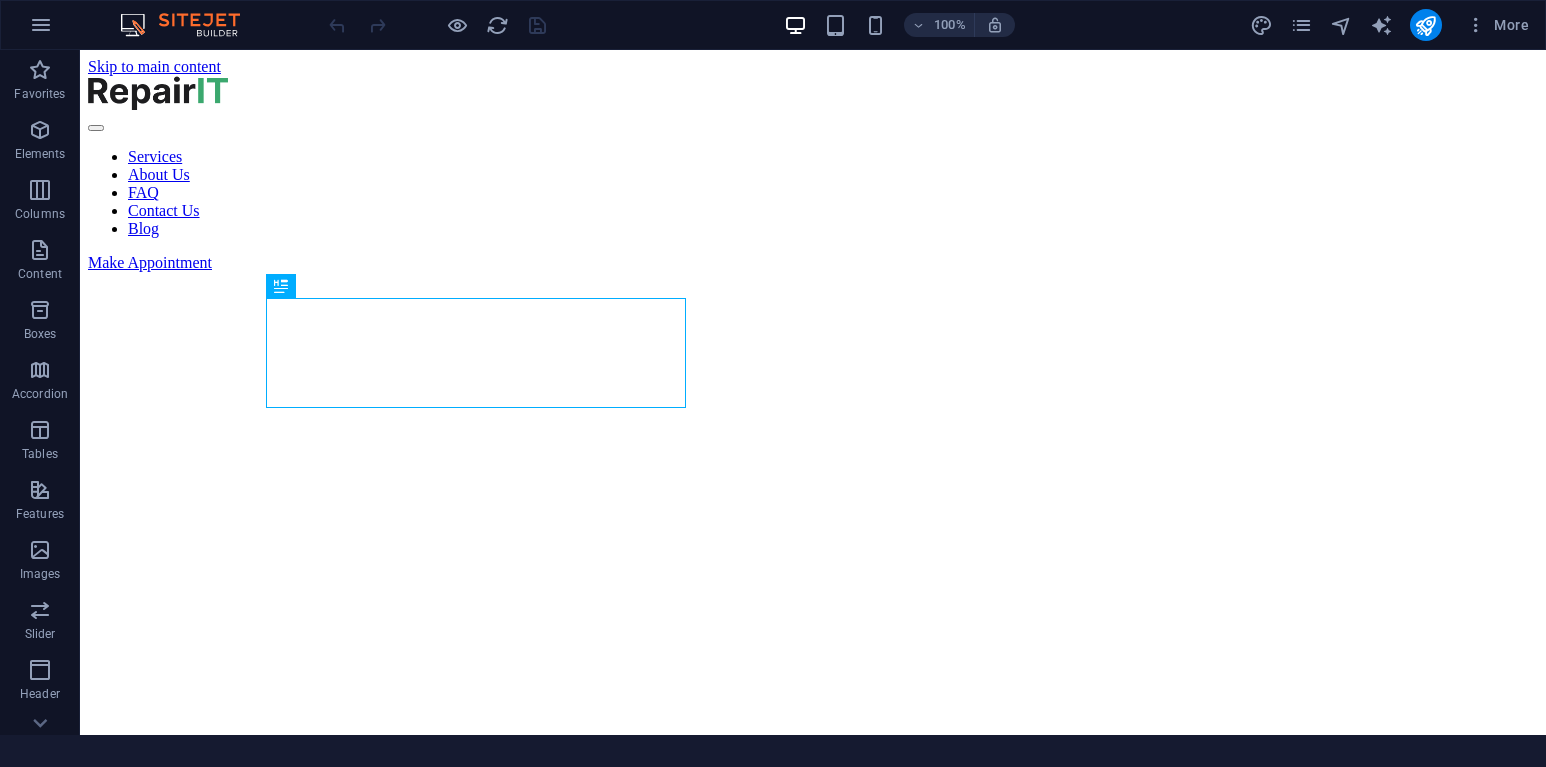 scroll, scrollTop: 0, scrollLeft: 0, axis: both 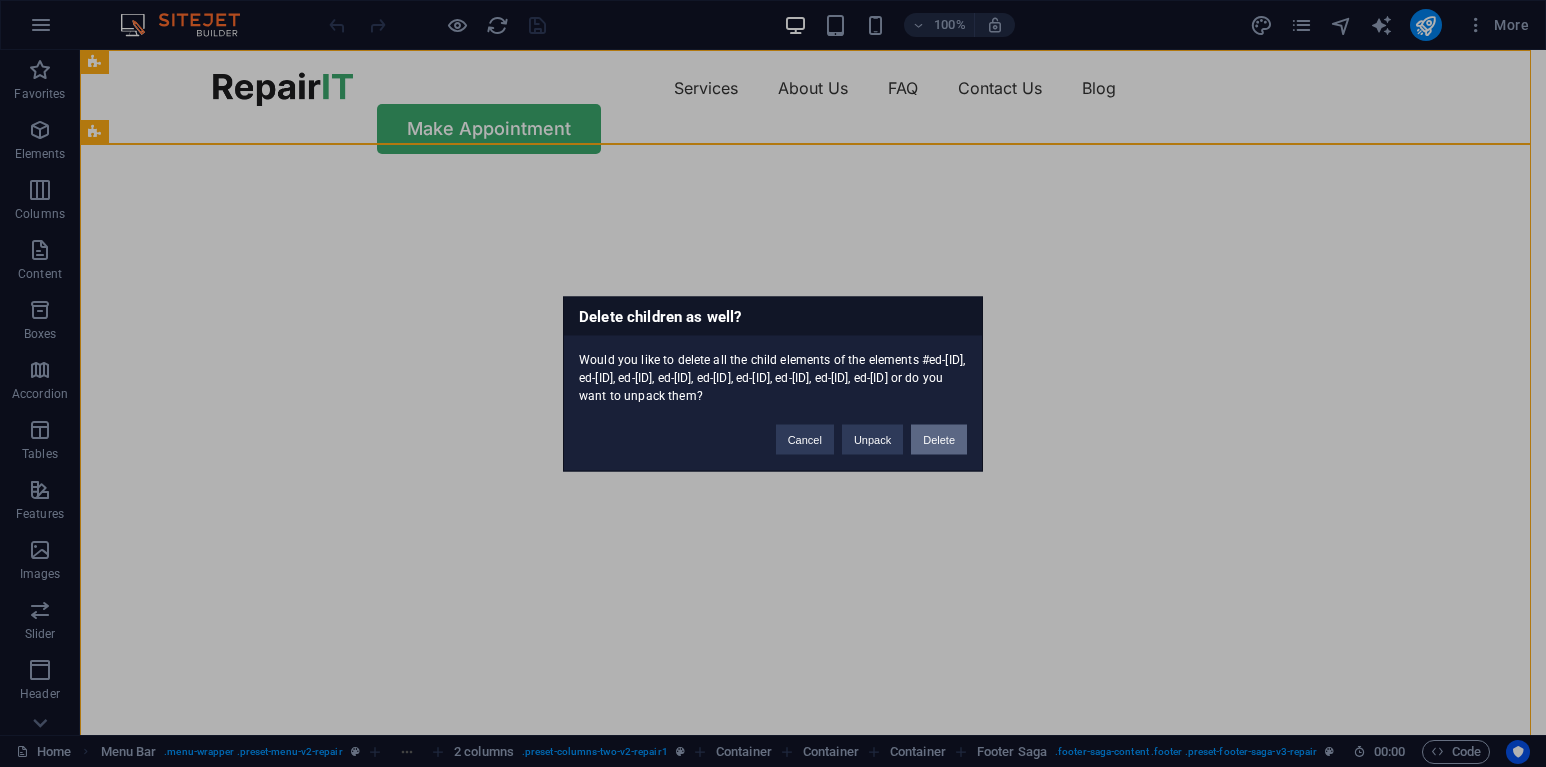 click on "Delete" at bounding box center [939, 439] 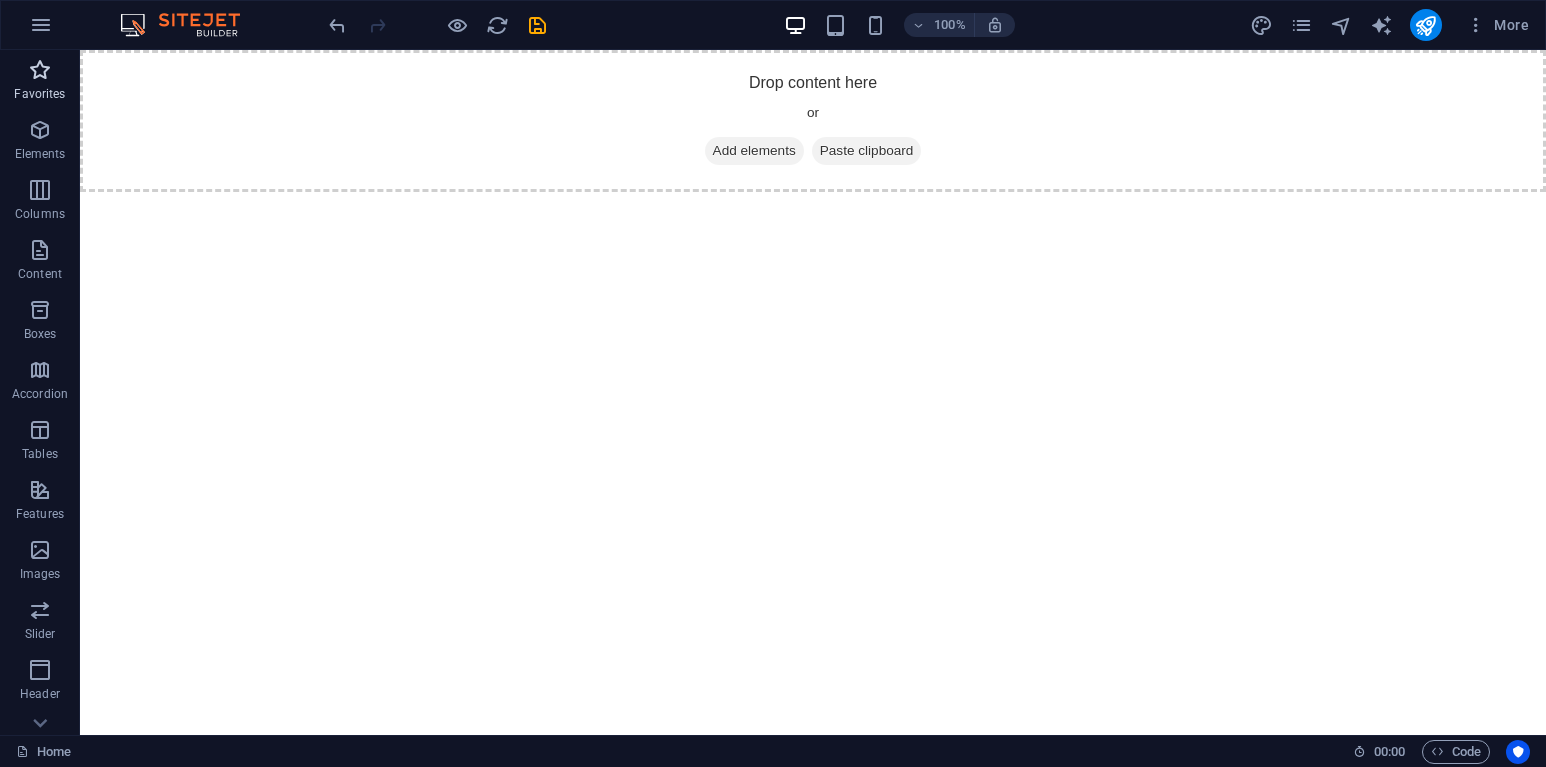 click on "Favorites" at bounding box center (40, 80) 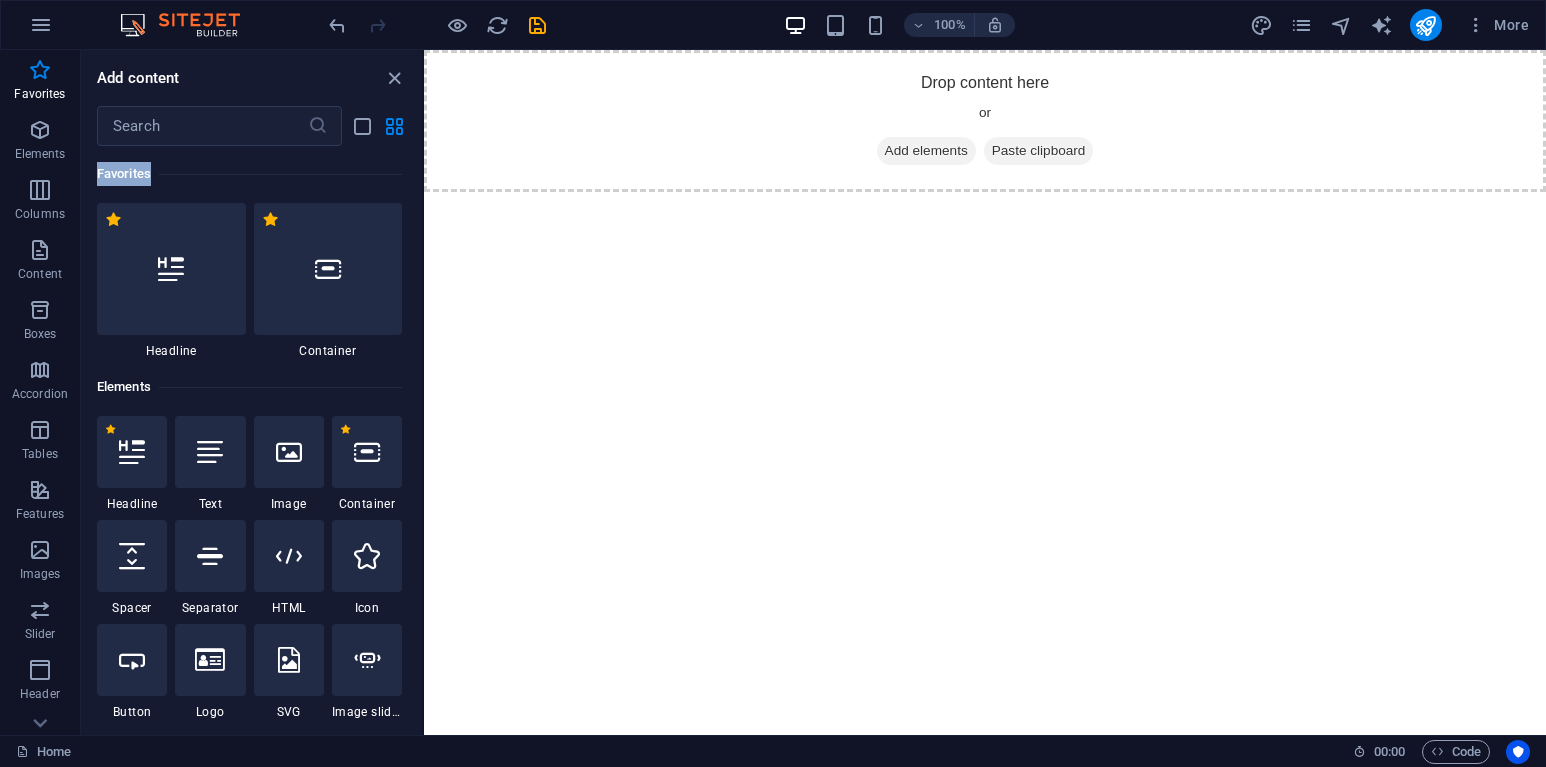 click on "Add content ​ Favorites 1 Star Headline 1 Star Container Elements 1 Star Headline 1 Star Text 1 Star Image 1 Star Container 1 Star Spacer 1 Star Separator 1 Star HTML 1 Star Icon 1 Star Button 1 Star Logo 1 Star SVG 1 Star Image slider 1 Star Slider 1 Star Gallery 1 Star Menu 1 Star Map 1 Star Facebook 1 Star Video 1 Star YouTube 1 Star Vimeo 1 Star Document 1 Star Audio 1 Star Iframe 1 Star Privacy 1 Star Languages Columns 1 Star Container 1 Star 2 columns 1 Star 3 columns 1 Star 4 columns 1 Star 5 columns 1 Star 6 columns 1 Star 40-60 1 Star 20-80 1 Star 80-20 1 Star 30-70 1 Star 70-30 1 Star Unequal Columns 1 Star 25-25-50 1 Star 25-50-25 1 Star 50-25-25 1 Star 20-60-20 1 Star 50-16-16-16 1 Star 16-16-16-50 1 Star Grid 2-1 1 Star Grid 1-2 1 Star Grid 3-1 1 Star Grid 1-3 1 Star Grid 4-1 1 Star Grid 1-4 1 Star Grid 1-2-1 1 Star Grid 1-1-2 1 Star Grid 2h-2v 1 Star Grid 2v-2h 1 Star Grid 2-1-2 1 Star Grid 3-4 Content 1 Star Text in columns 1 Star Text 1 Star Text with separator 1 Star Image with text box" at bounding box center [251, 392] 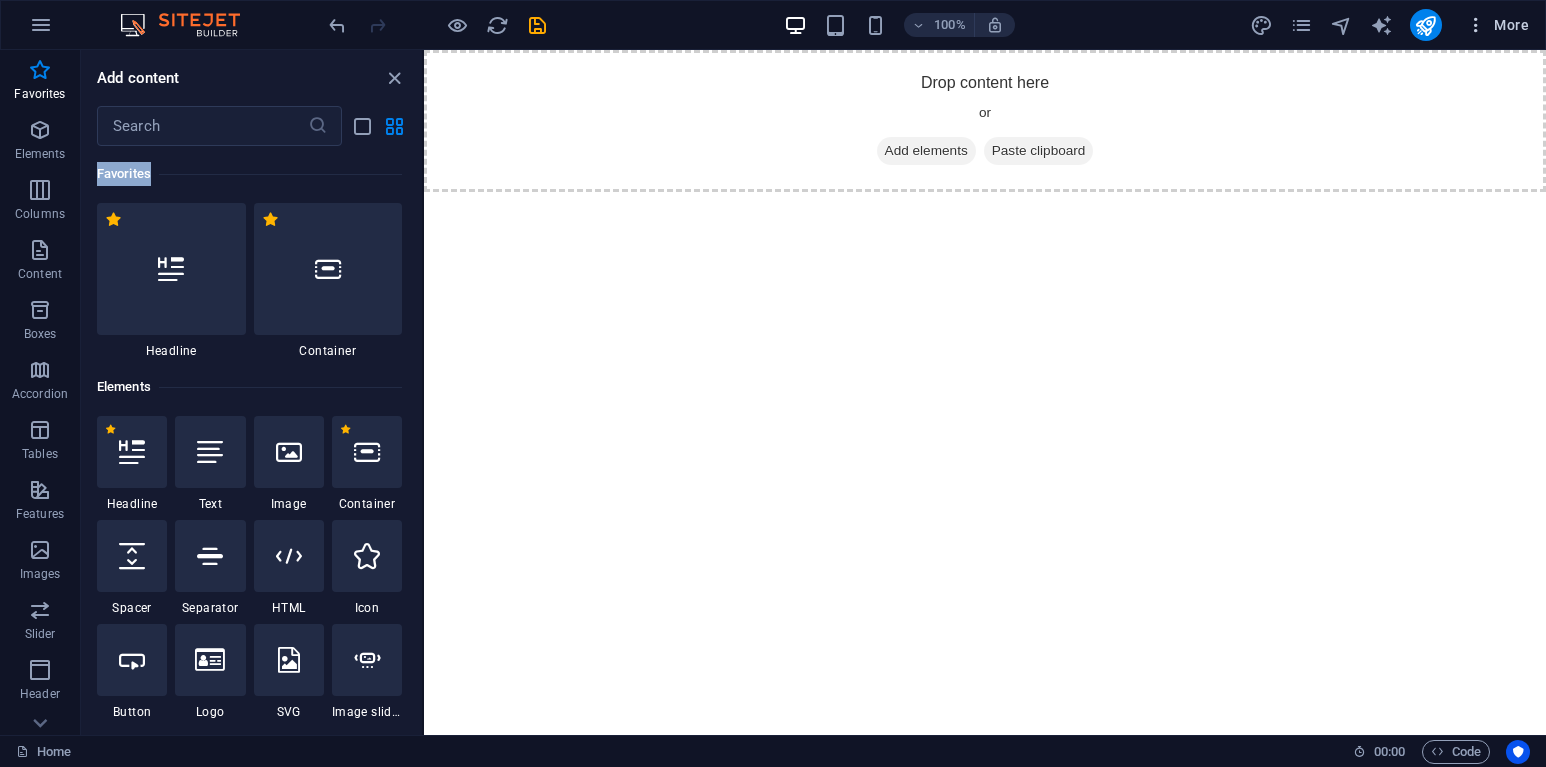 click at bounding box center (1476, 25) 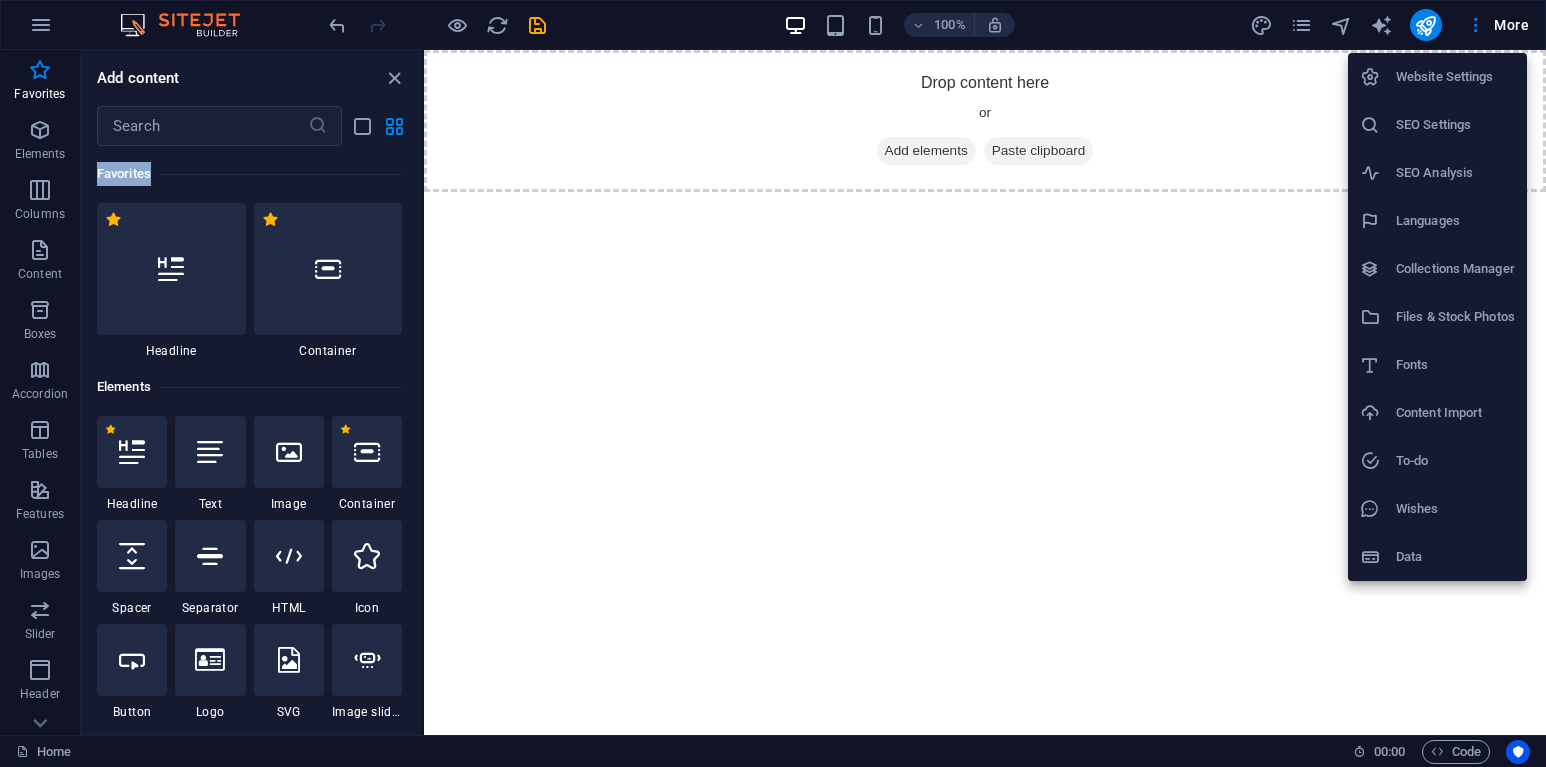 click on "Files & Stock Photos" at bounding box center [1437, 317] 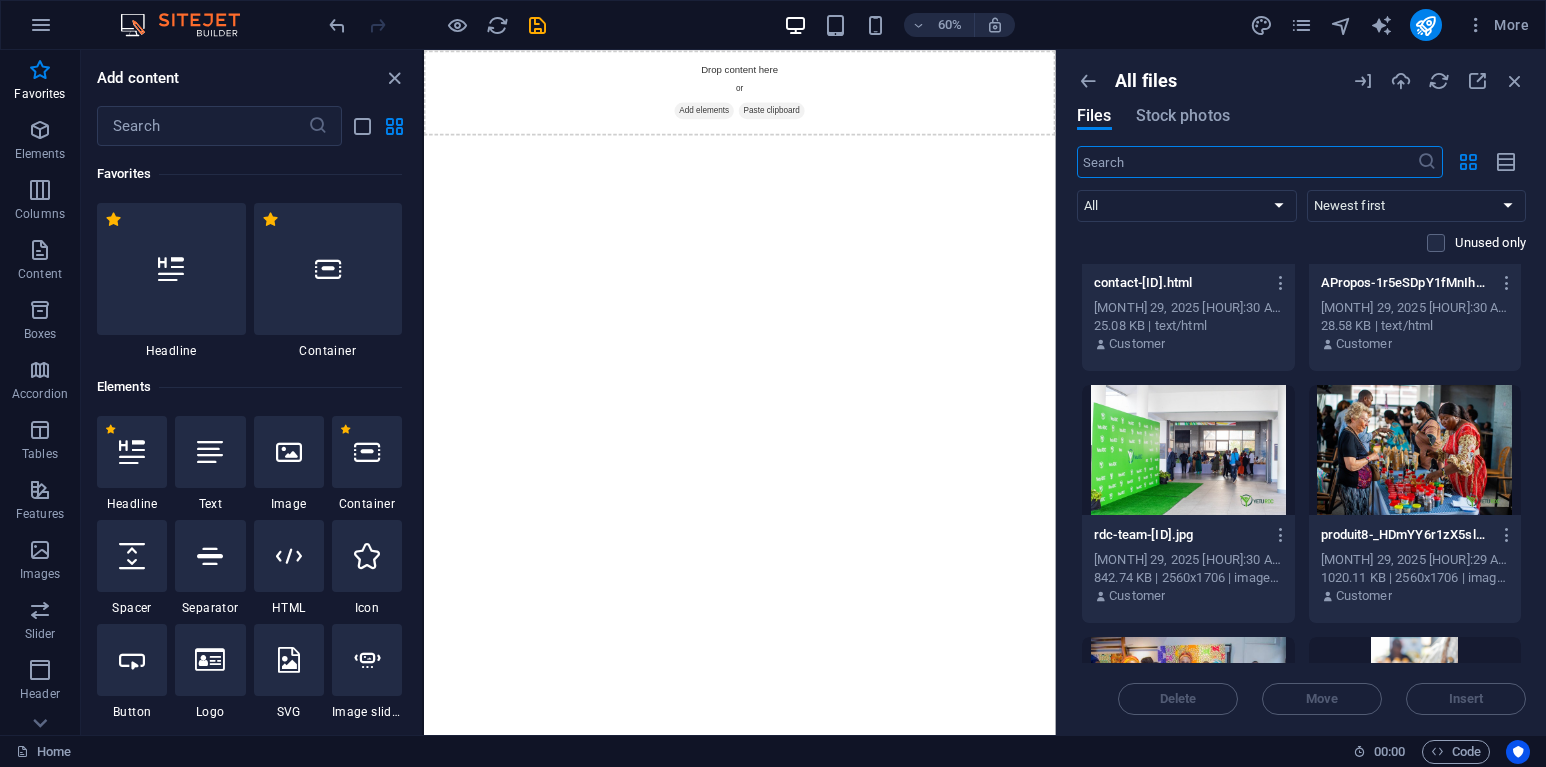 scroll, scrollTop: 227, scrollLeft: 0, axis: vertical 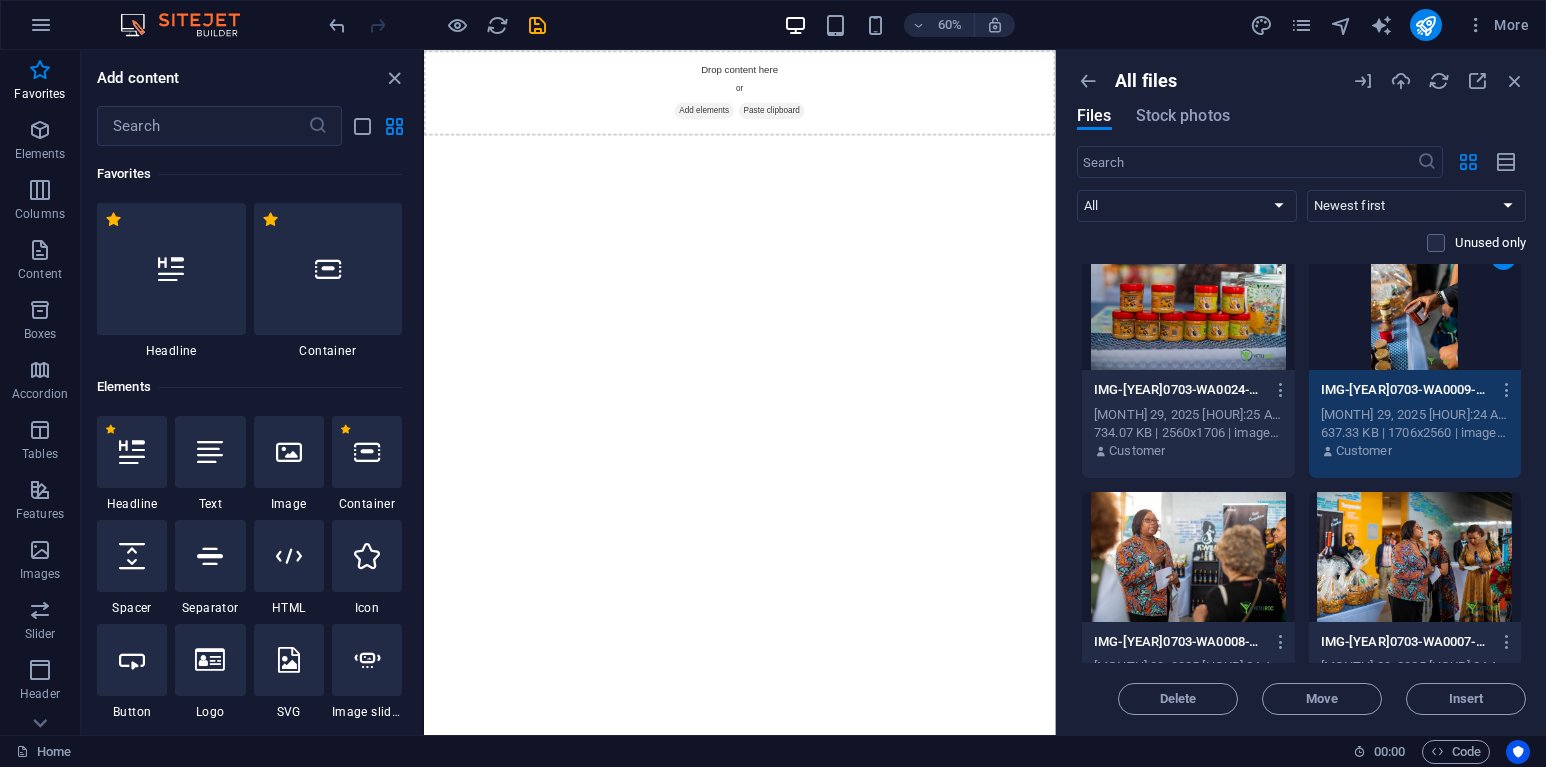 drag, startPoint x: 1453, startPoint y: 469, endPoint x: 1443, endPoint y: 445, distance: 26 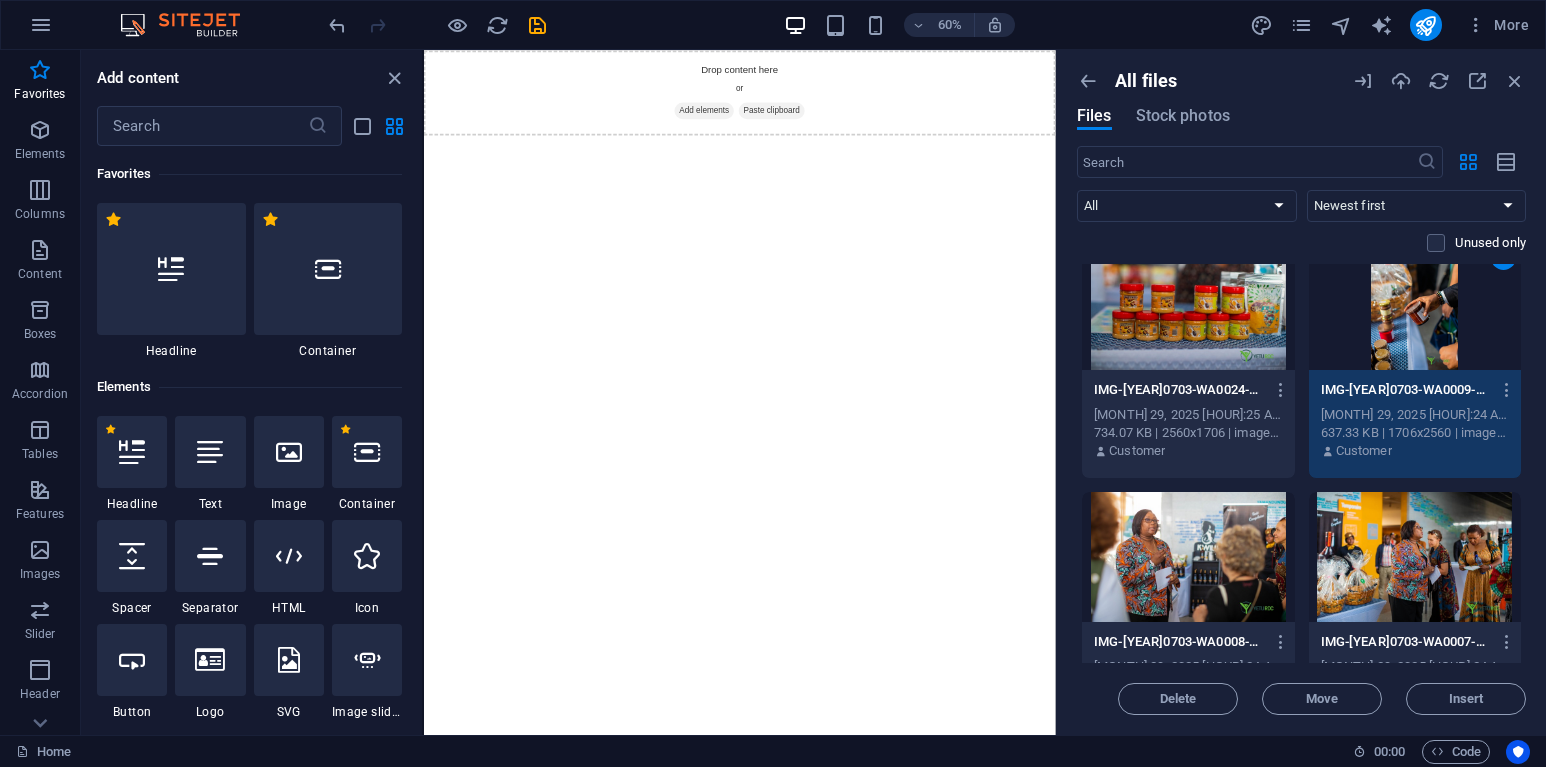 drag, startPoint x: 1521, startPoint y: 511, endPoint x: 1535, endPoint y: 555, distance: 46.173584 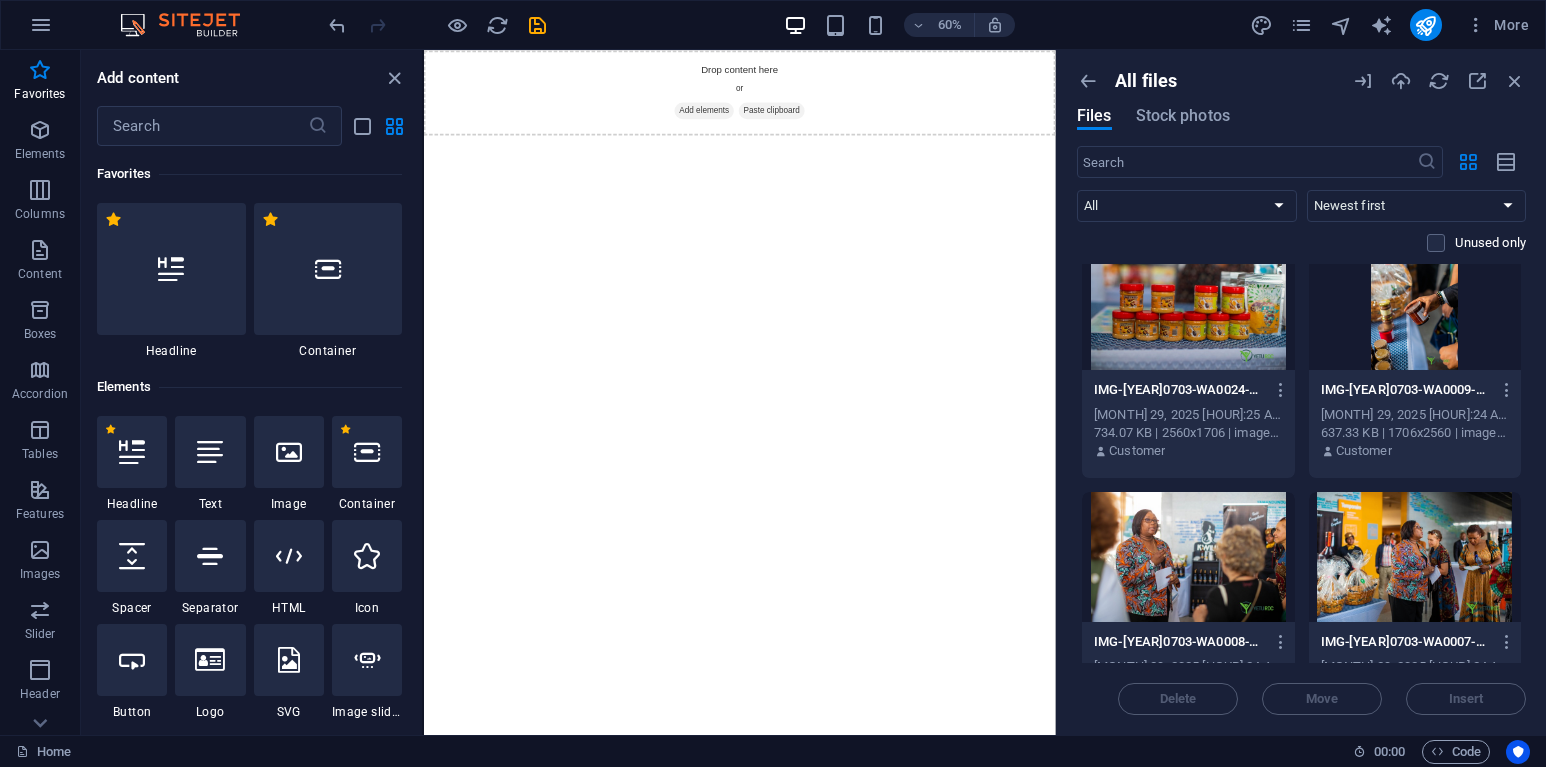 drag, startPoint x: 1527, startPoint y: 514, endPoint x: 1527, endPoint y: 546, distance: 32 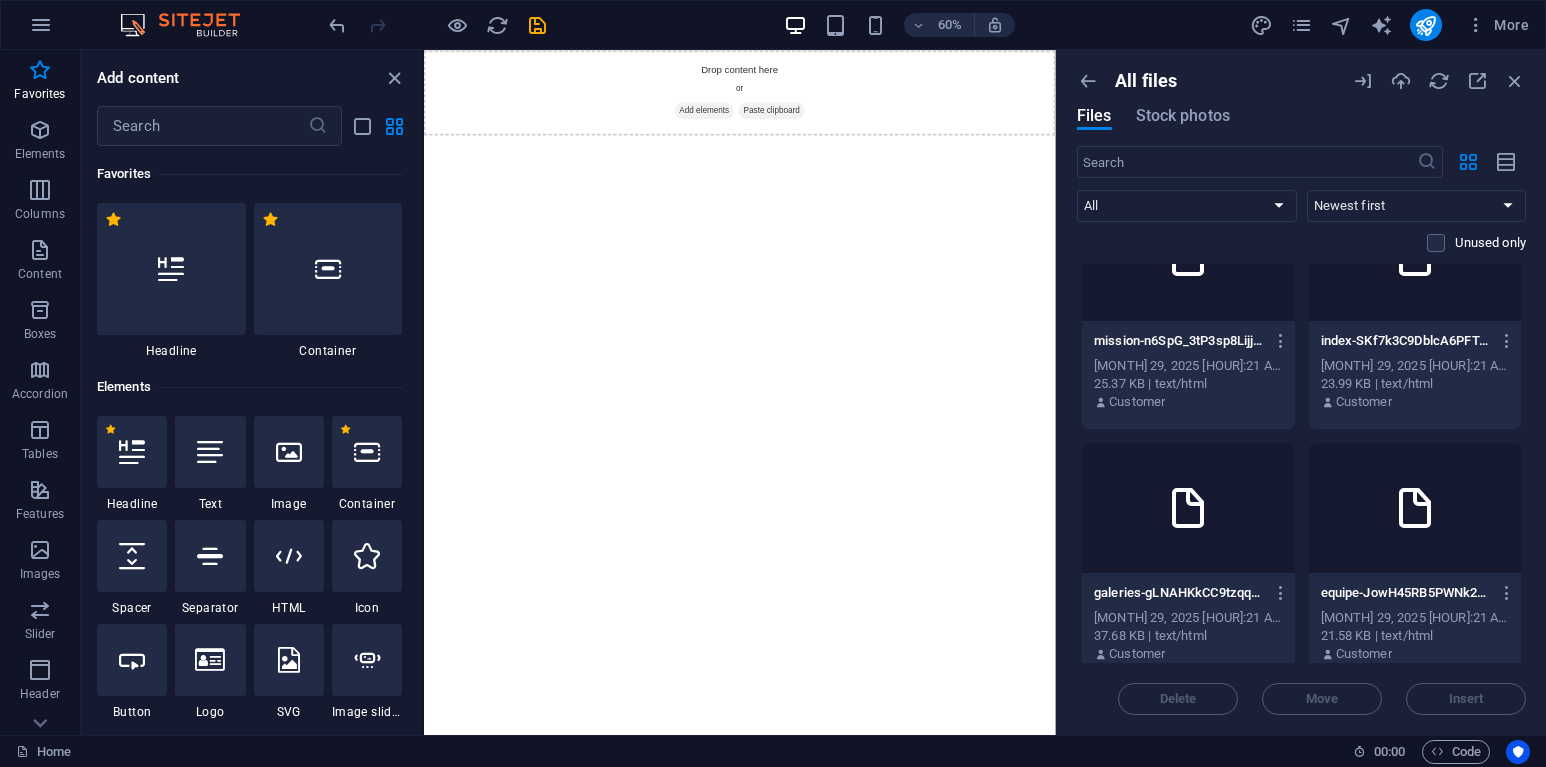 scroll, scrollTop: 3369, scrollLeft: 0, axis: vertical 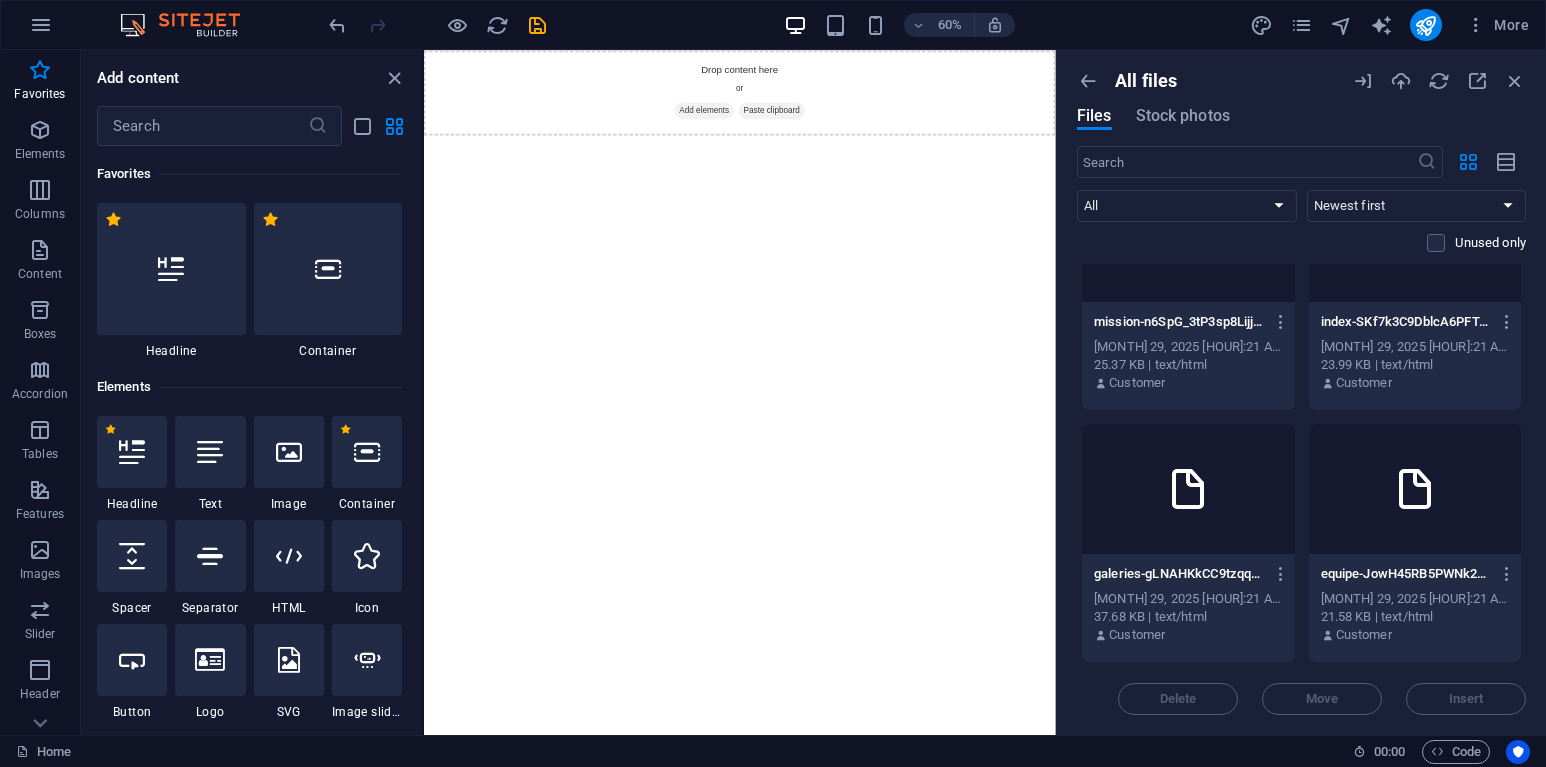 click on "23.99 KB | text/html" at bounding box center (1415, 365) 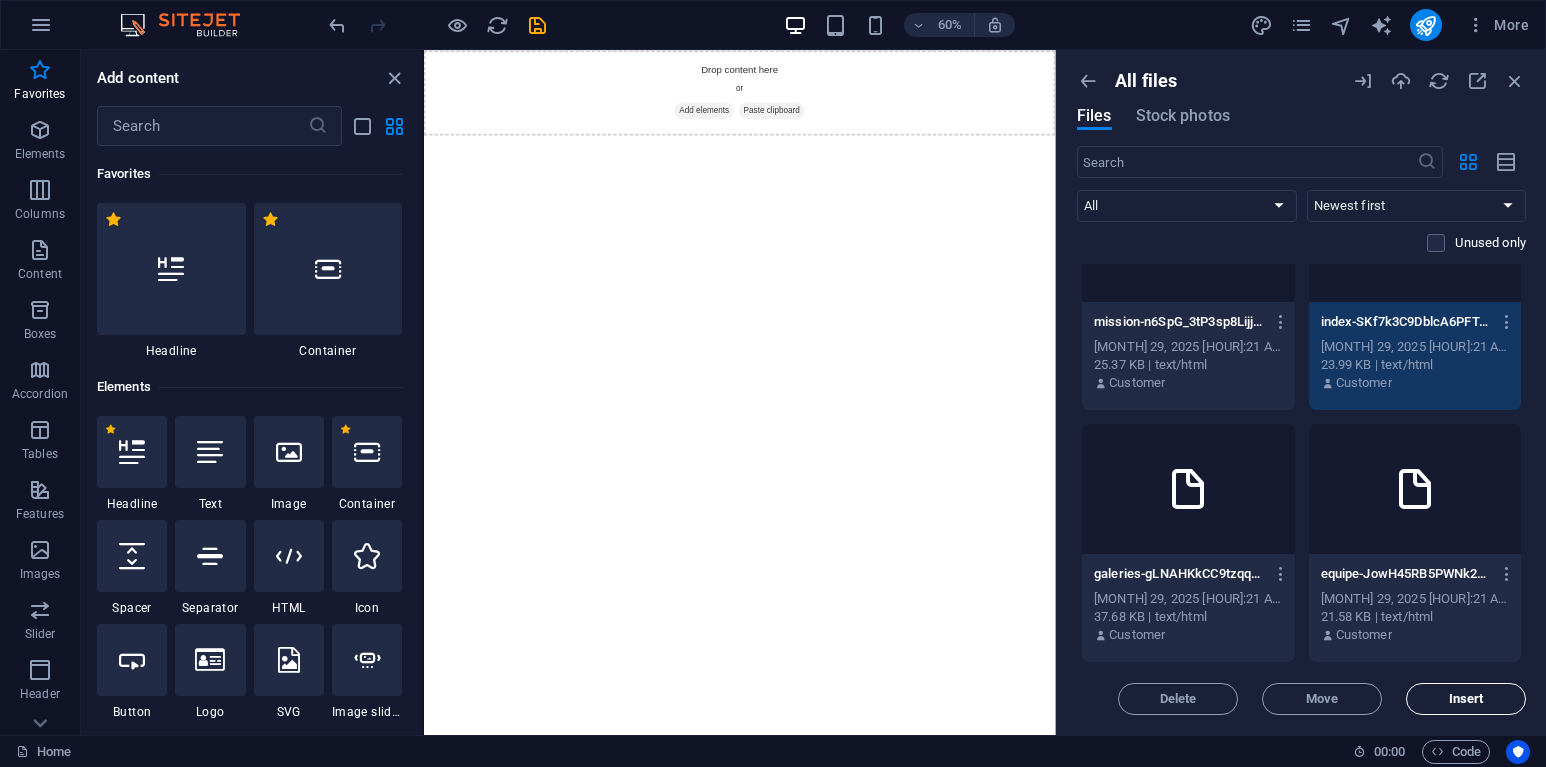 click on "Insert" at bounding box center [1466, 699] 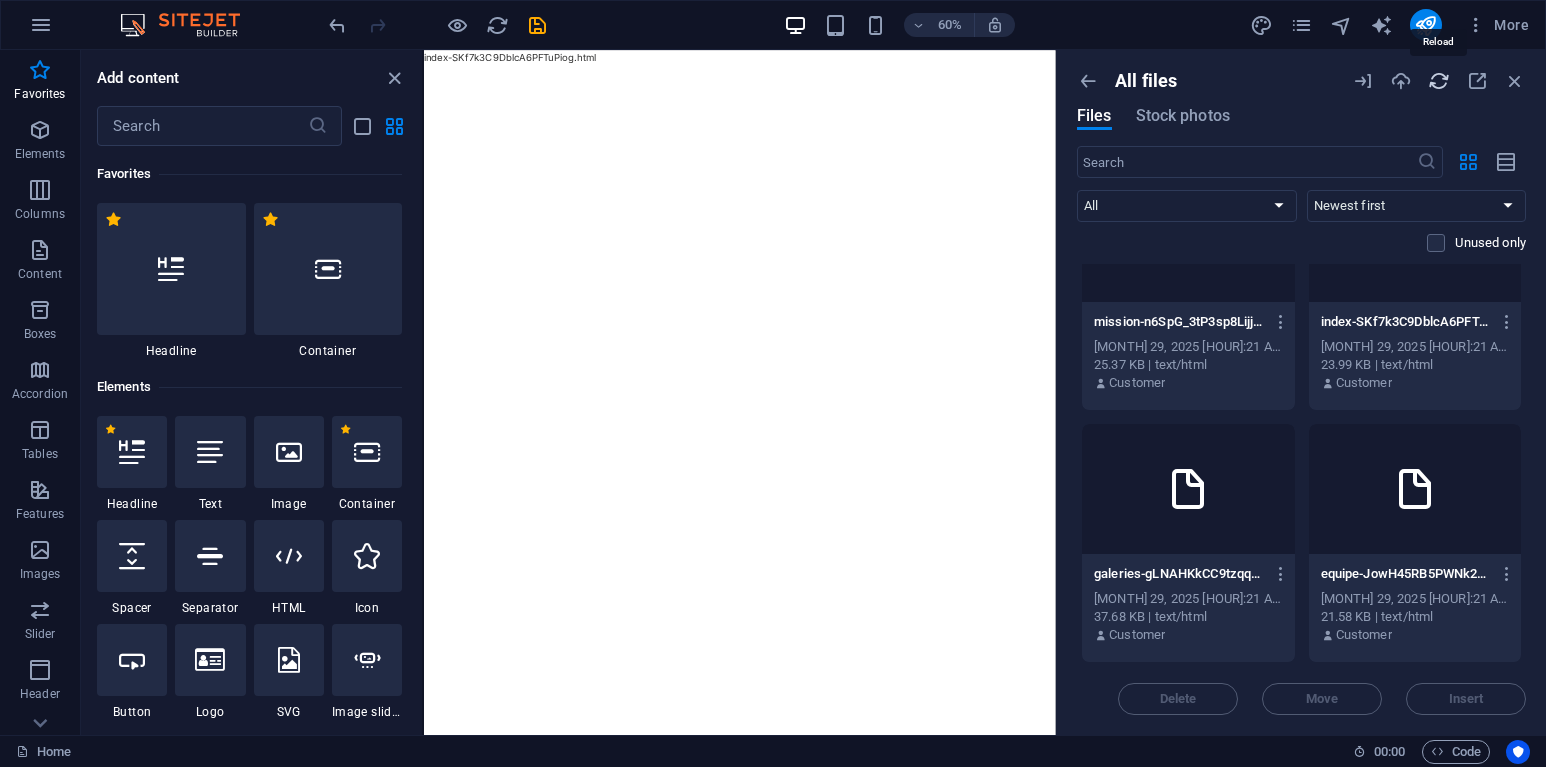 click at bounding box center (1439, 81) 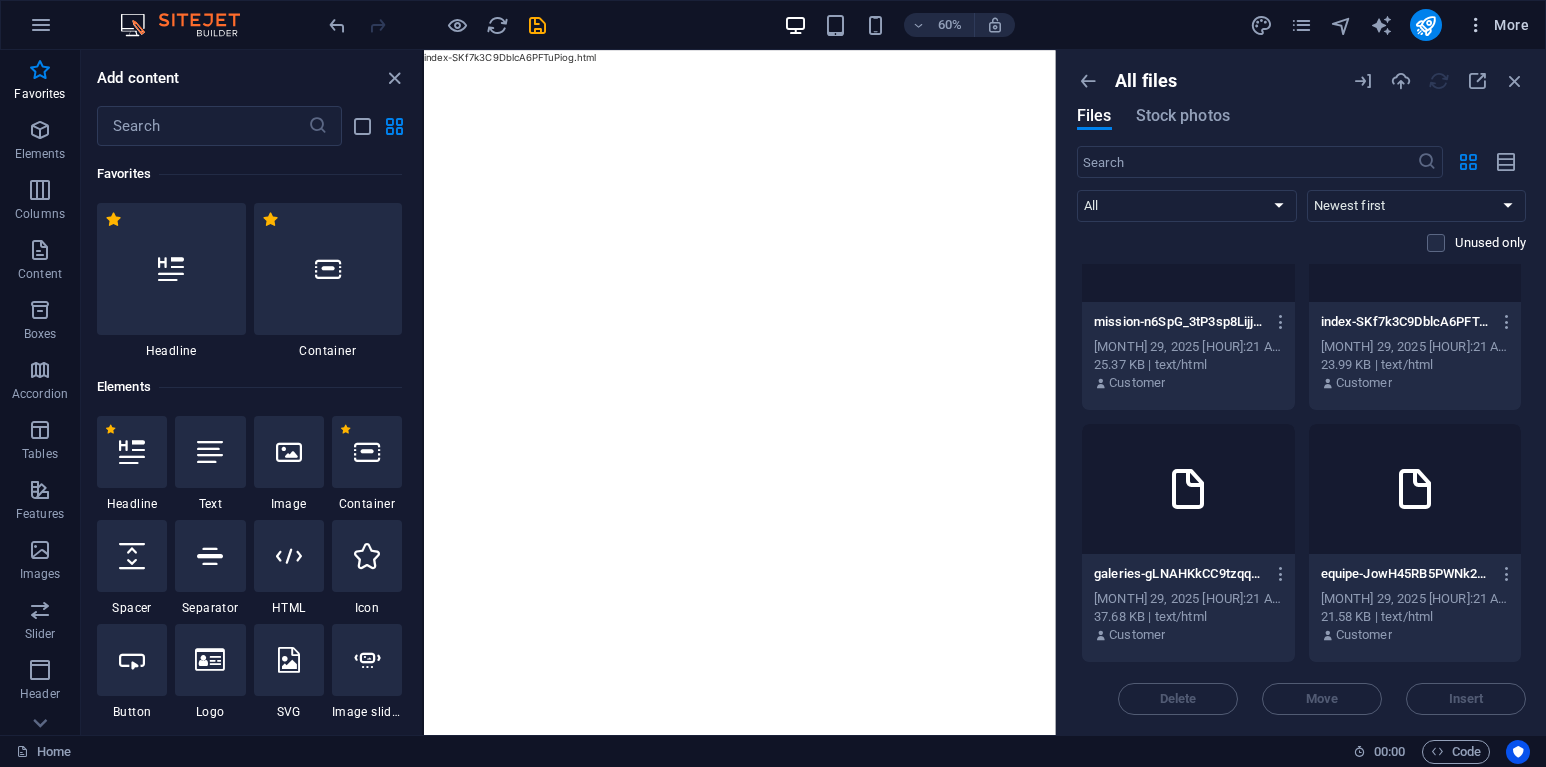 click at bounding box center [1476, 25] 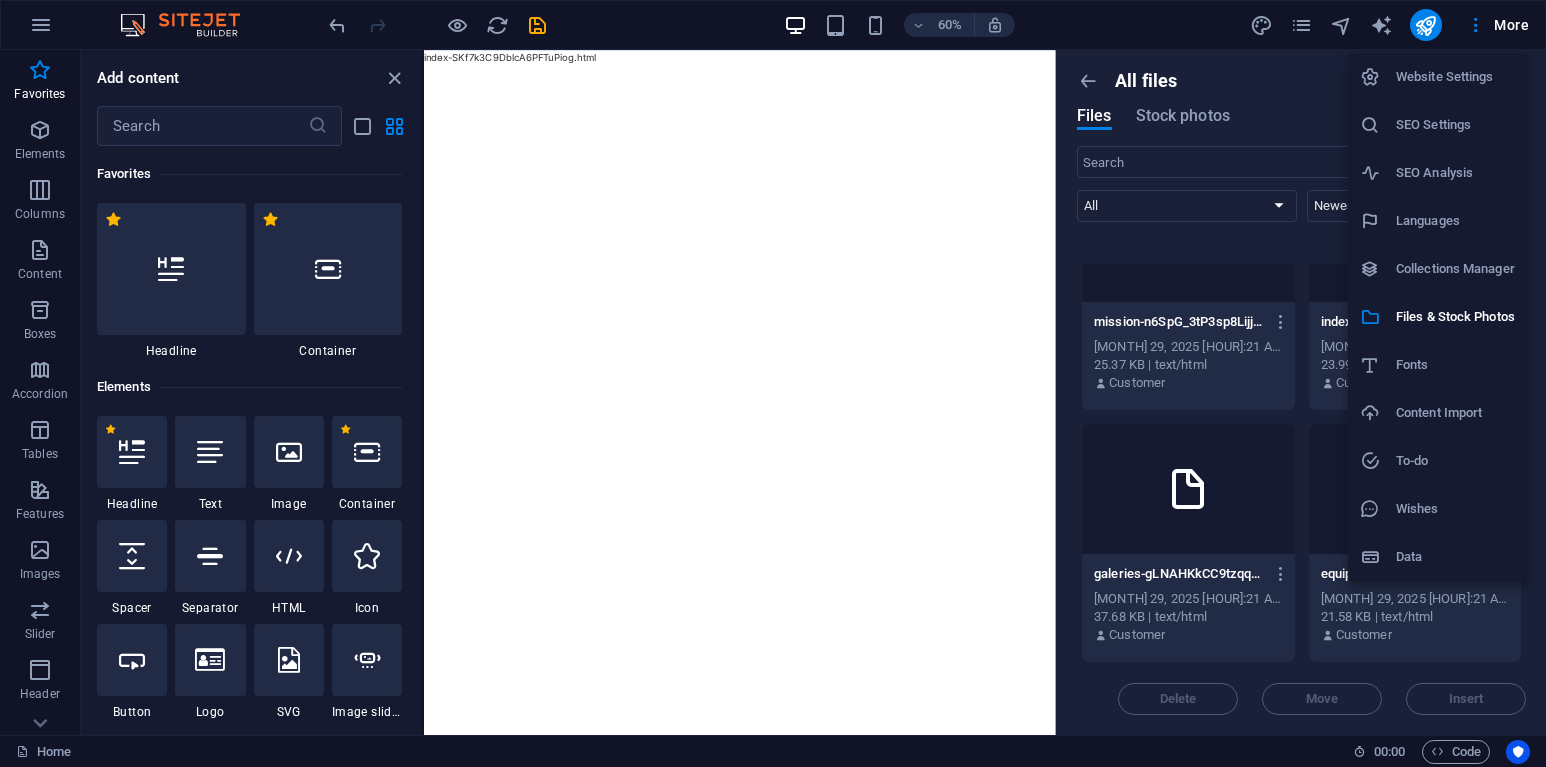 click on "Website Settings" at bounding box center (1437, 77) 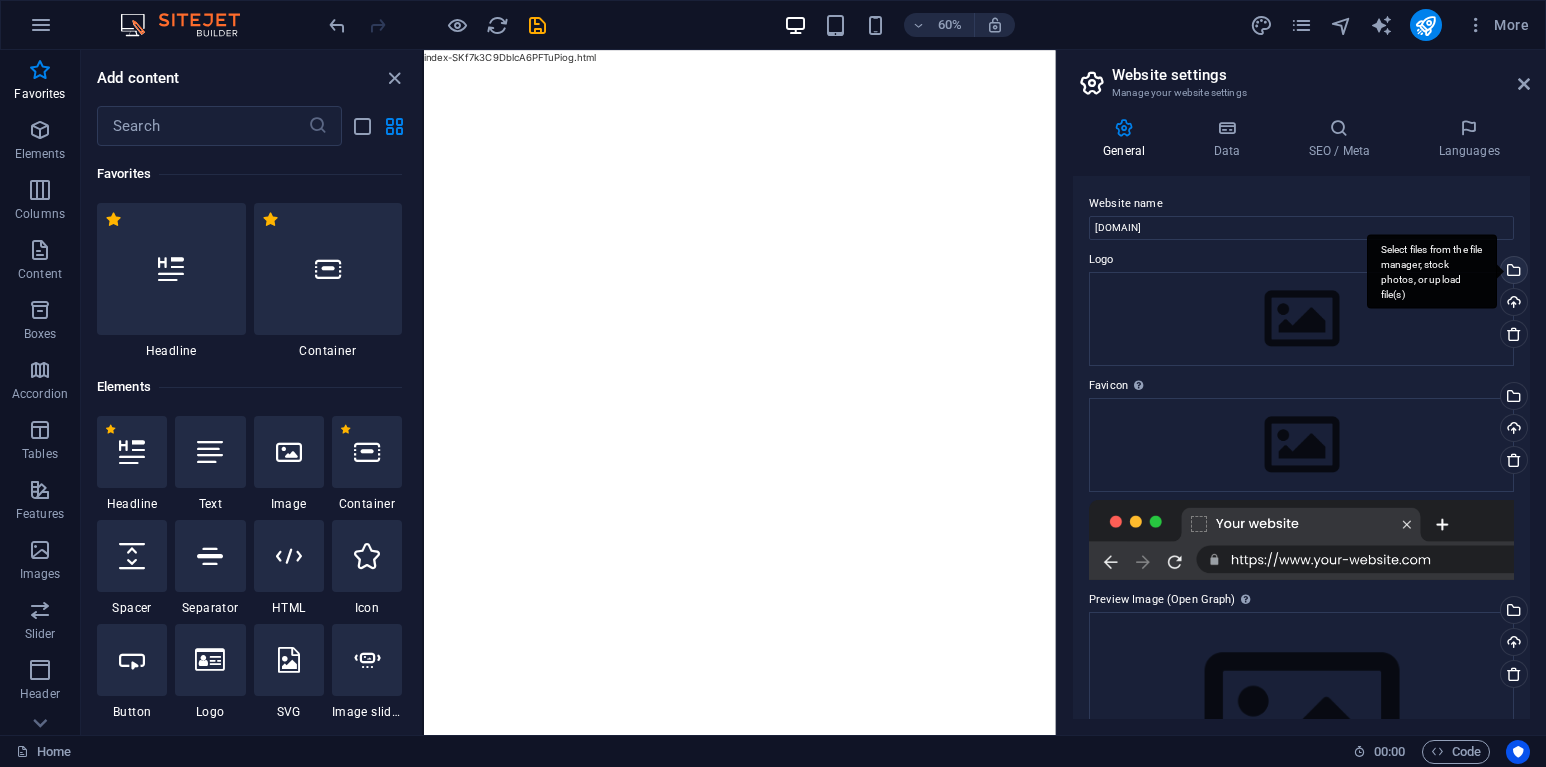 click on "Select files from the file manager, stock photos, or upload file(s)" at bounding box center (1432, 271) 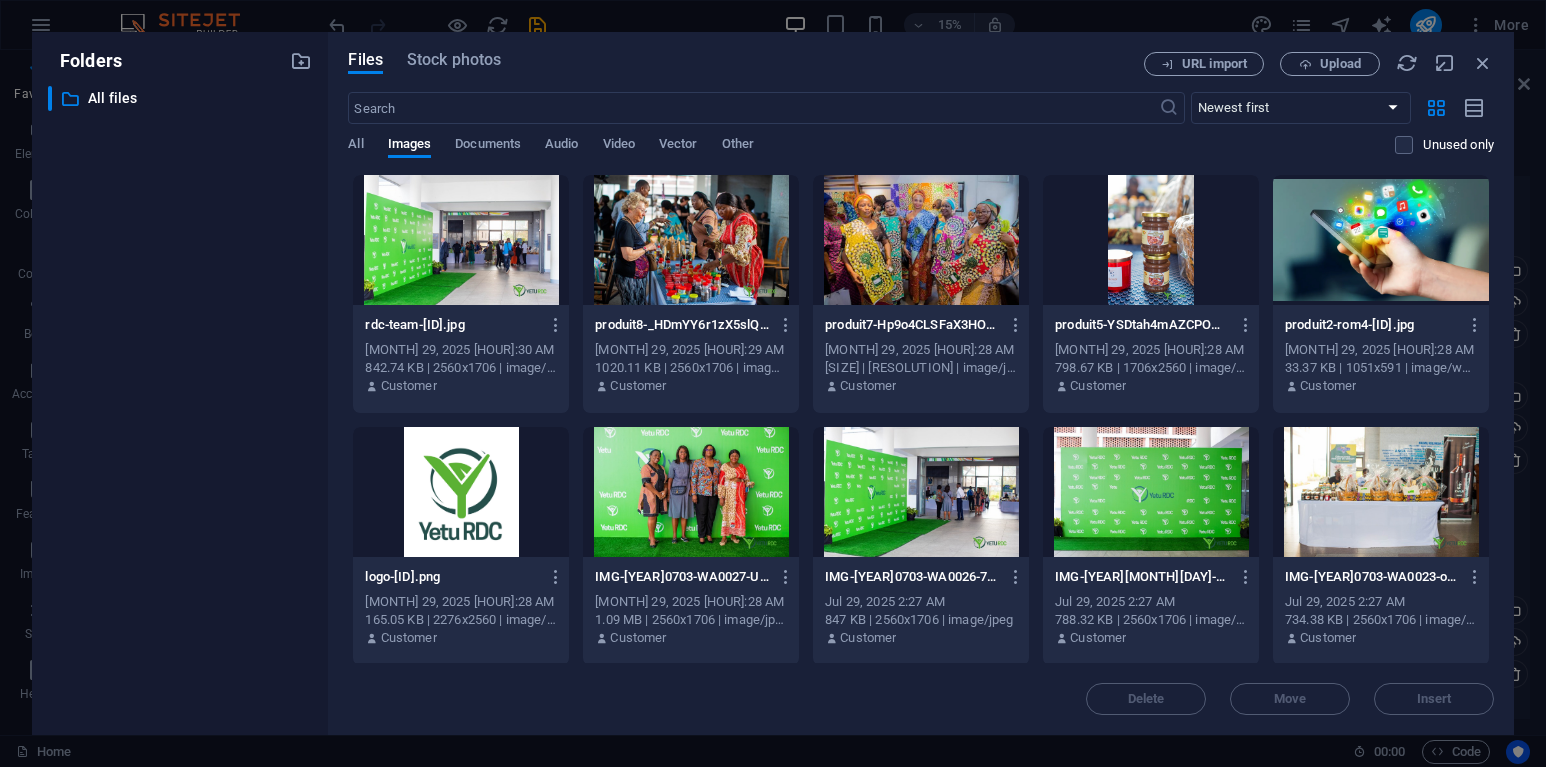 click on "Folders ​ All files All files Files Stock photos URL import Upload ​ Newest first Oldest first Name (A-Z) Name (Z-A) Size (0-9) Size (9-0) Resolution (0-9) Resolution (9-0) All Images Documents Audio Video Vector Other Unused only Drop files here to upload them instantly rdc-team-[ID].jpg rdc-team-[ID].jpg [MONTH] 29, 2025 [HOUR]:30 AM [SIZE] | image/jpeg Customer produit8-[ID].jpg produit8-[ID].jpg [MONTH] 29, 2025 [HOUR]:29 AM [SIZE] | image/jpeg Customer produit7-[ID].jpg produit7-[ID].jpg [MONTH] 29, 2025 [HOUR]:28 AM [SIZE] | image/jpeg Customer produit5-[ID].jpg produit5-[ID].jpg [MONTH] 29, 2025 [HOUR]:28 AM [SIZE] | image/jpeg Customer produit2-rom4-[ID].jpg produit2-rom4-[ID].jpg [MONTH] 29, 2025 [HOUR]:28 AM [SIZE] | image/webp Customer logo-[ID].png logo-[ID].png" at bounding box center (773, 383) 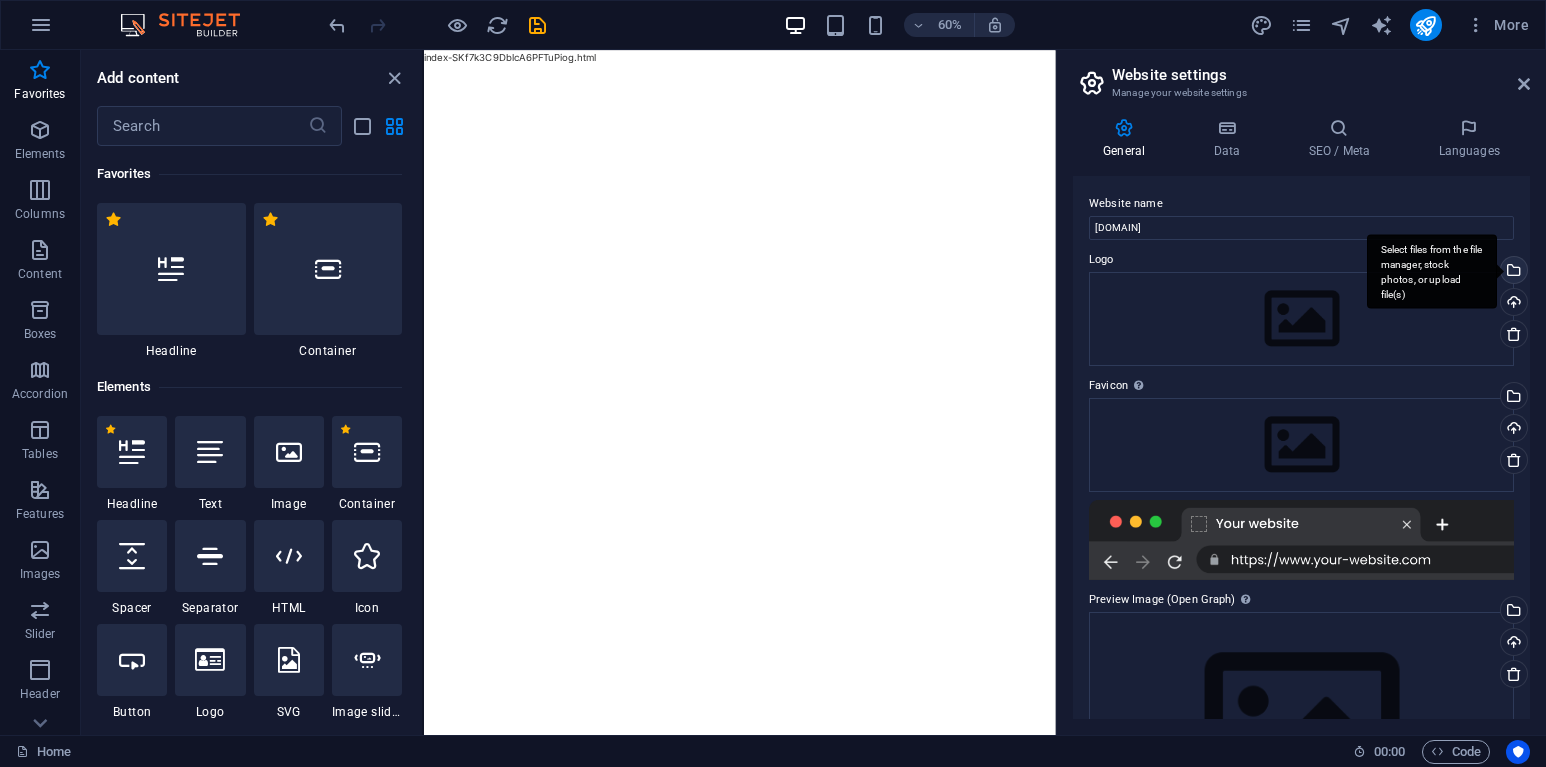 click on "Select files from the file manager, stock photos, or upload file(s)" at bounding box center [1432, 271] 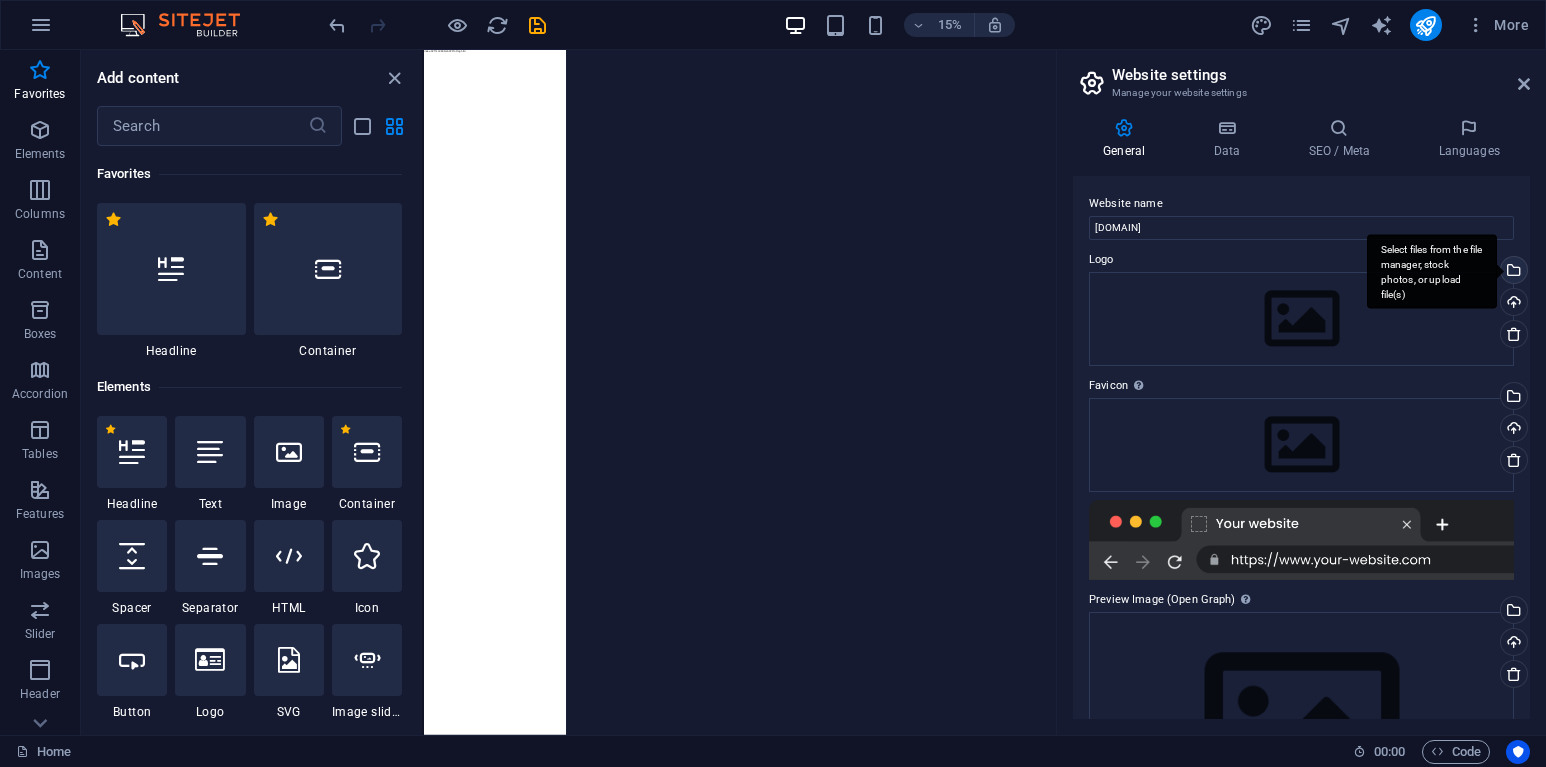 click on "Select files from the file manager, stock photos, or upload file(s)" at bounding box center (1432, 271) 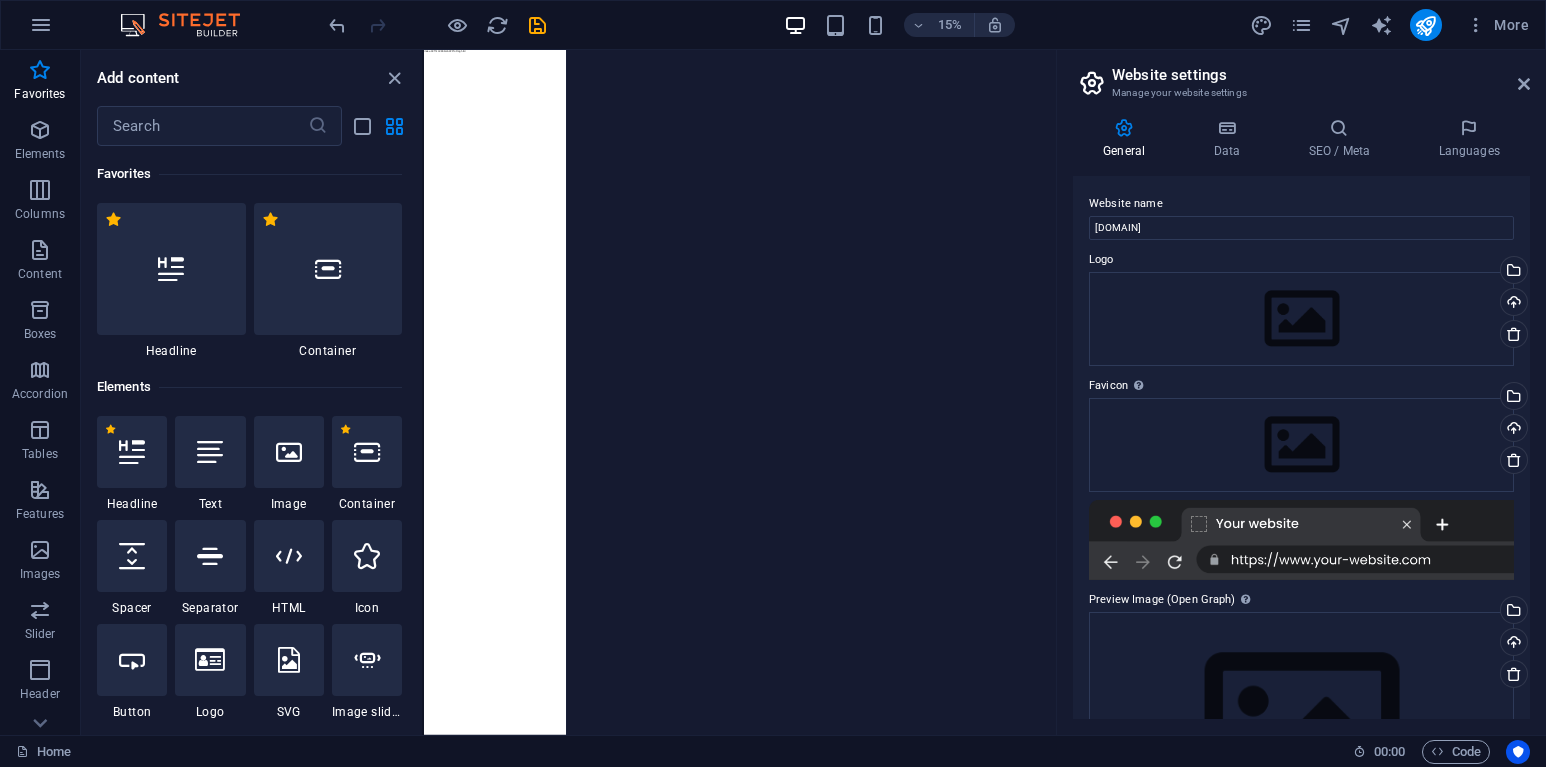 click on "Website name [DOMAIN] Logo Drag files here, click to choose files or select files from Files or our free stock photos & videos Select files from the file manager, stock photos, or upload file(s) Upload Favicon Set the favicon of your website here. A favicon is a small icon shown in the browser tab next to your website title. It helps visitors identify your website. Drag files here, click to choose files or select files from Files or our free stock photos & videos Select files from the file manager, stock photos, or upload file(s) Upload Preview Image (Open Graph) This image will be shown when the website is shared on social networks Drag files here, click to choose files or select files from Files or our free stock photos & videos Select files from the file manager, stock photos, or upload file(s) Upload" at bounding box center [1301, 447] 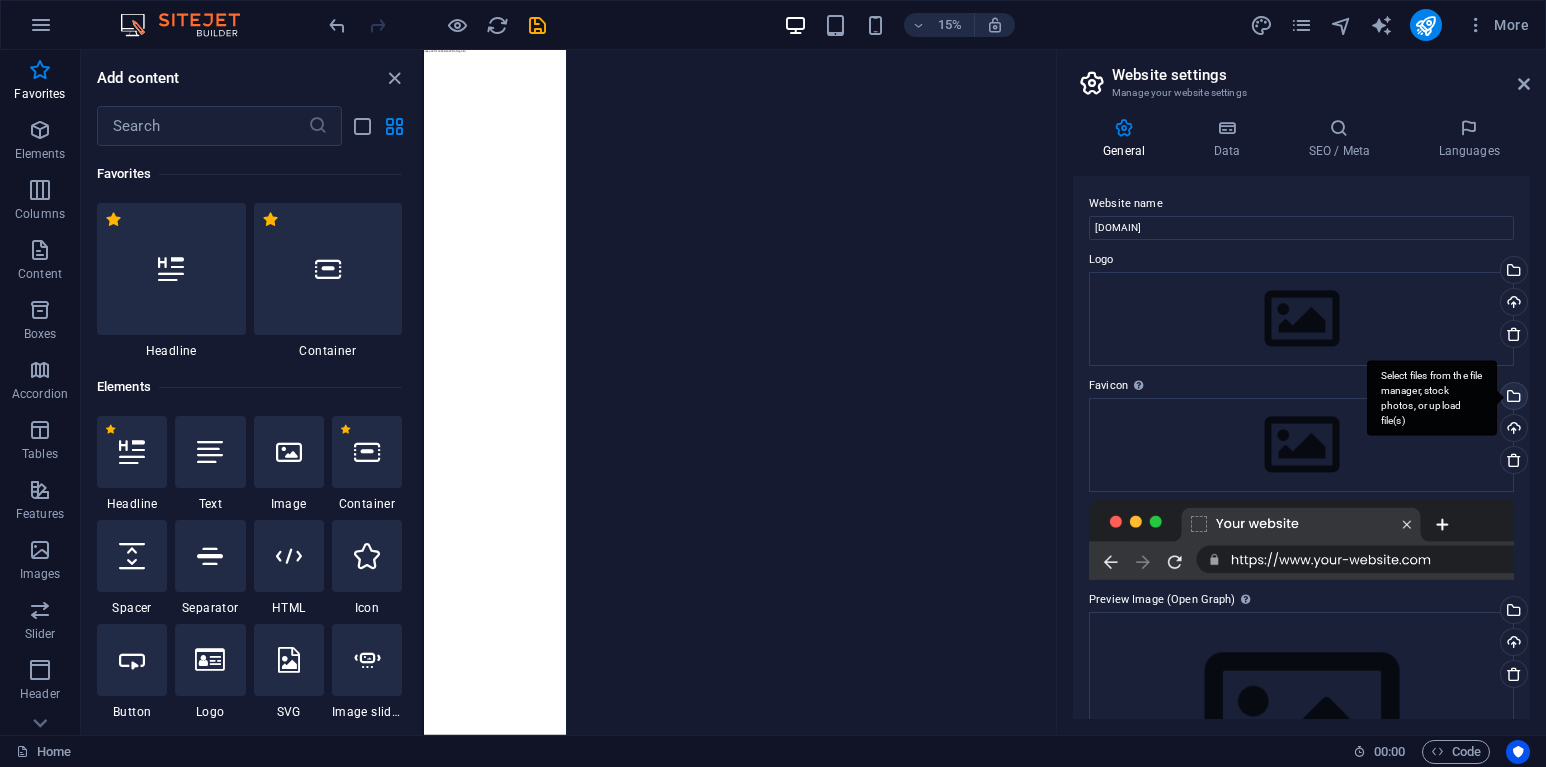 click on "Select files from the file manager, stock photos, or upload file(s)" at bounding box center (1512, 398) 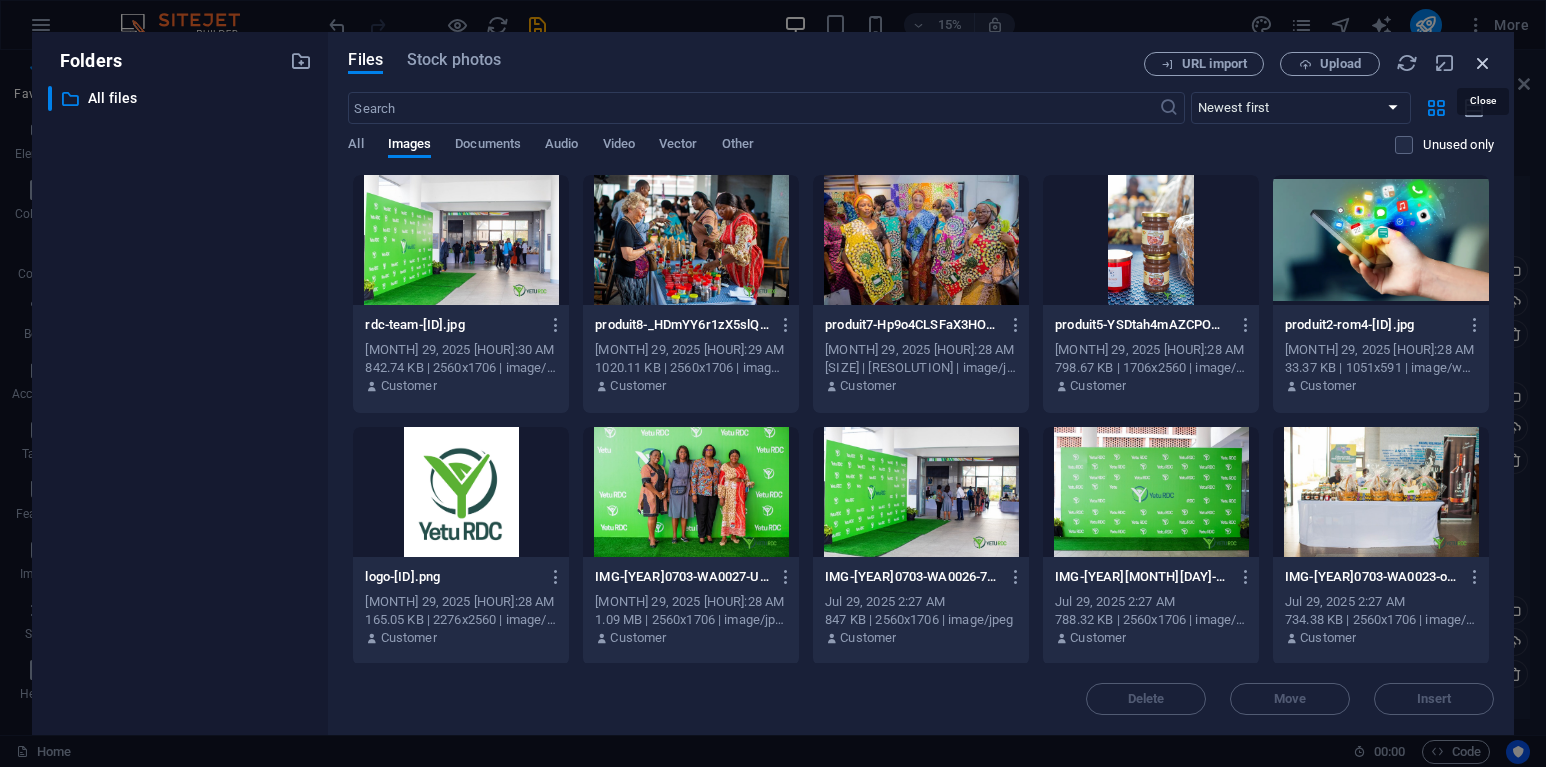 click at bounding box center (1483, 63) 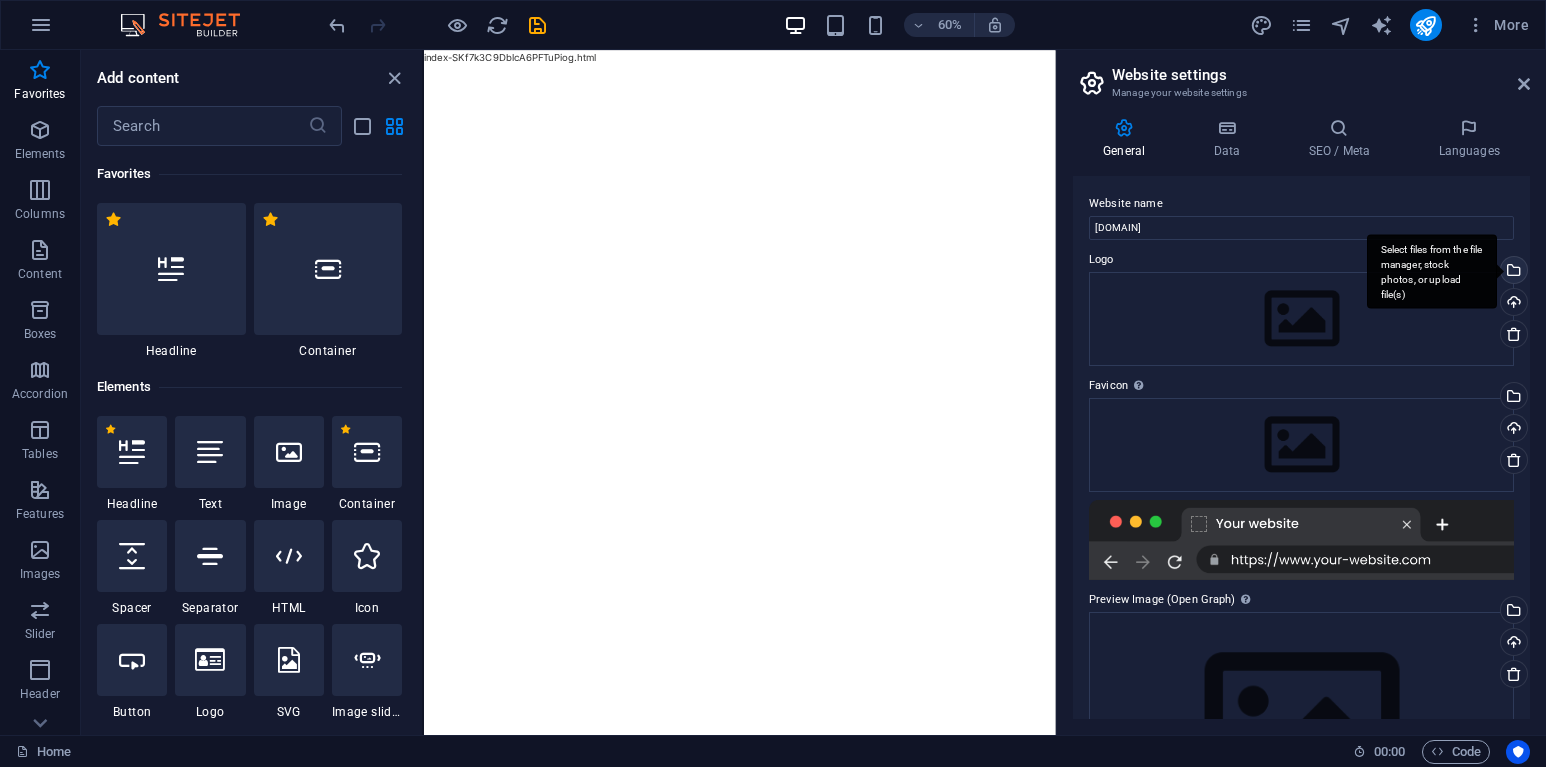 click on "Select files from the file manager, stock photos, or upload file(s)" at bounding box center (1512, 272) 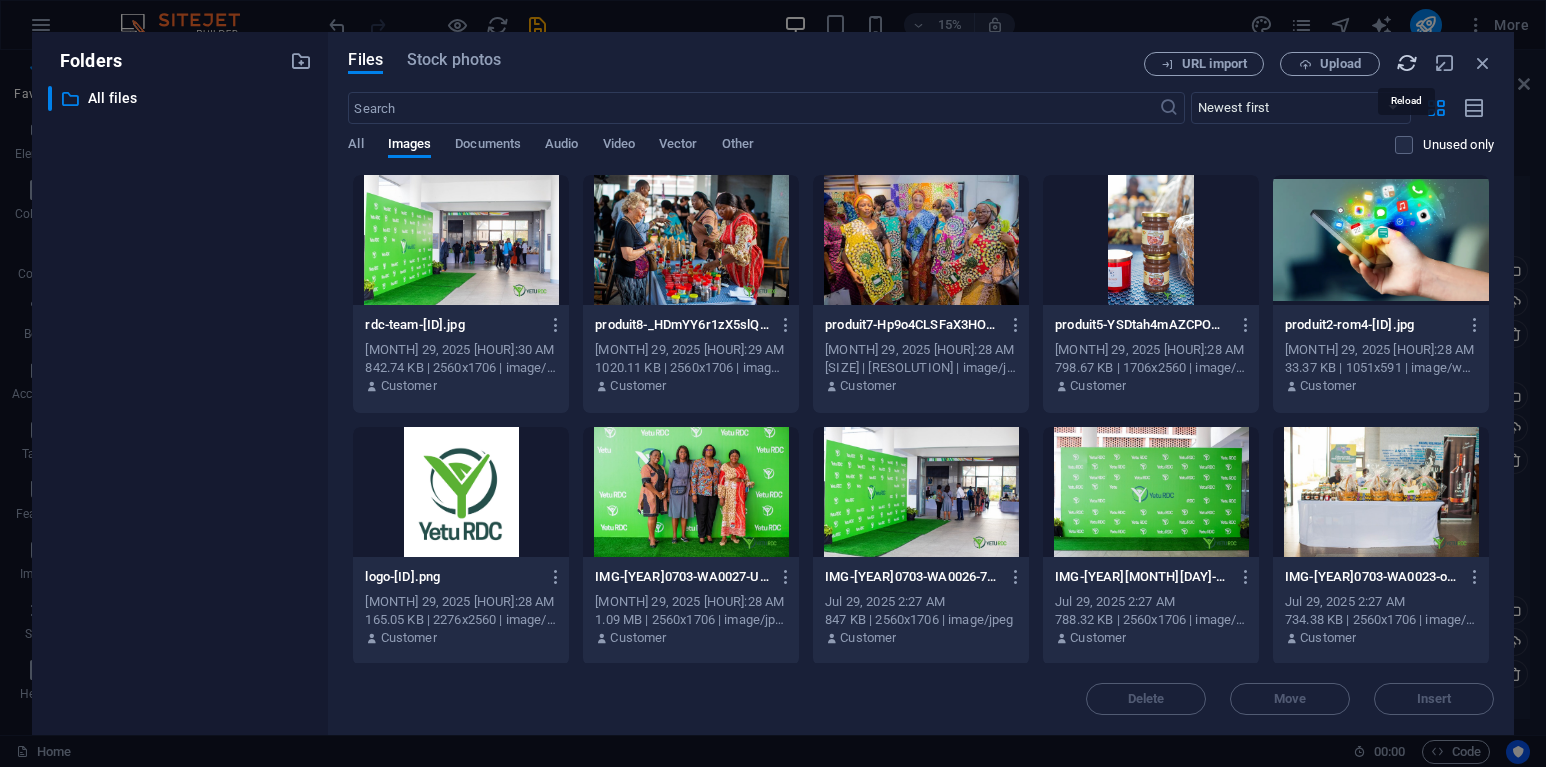 click at bounding box center (1407, 63) 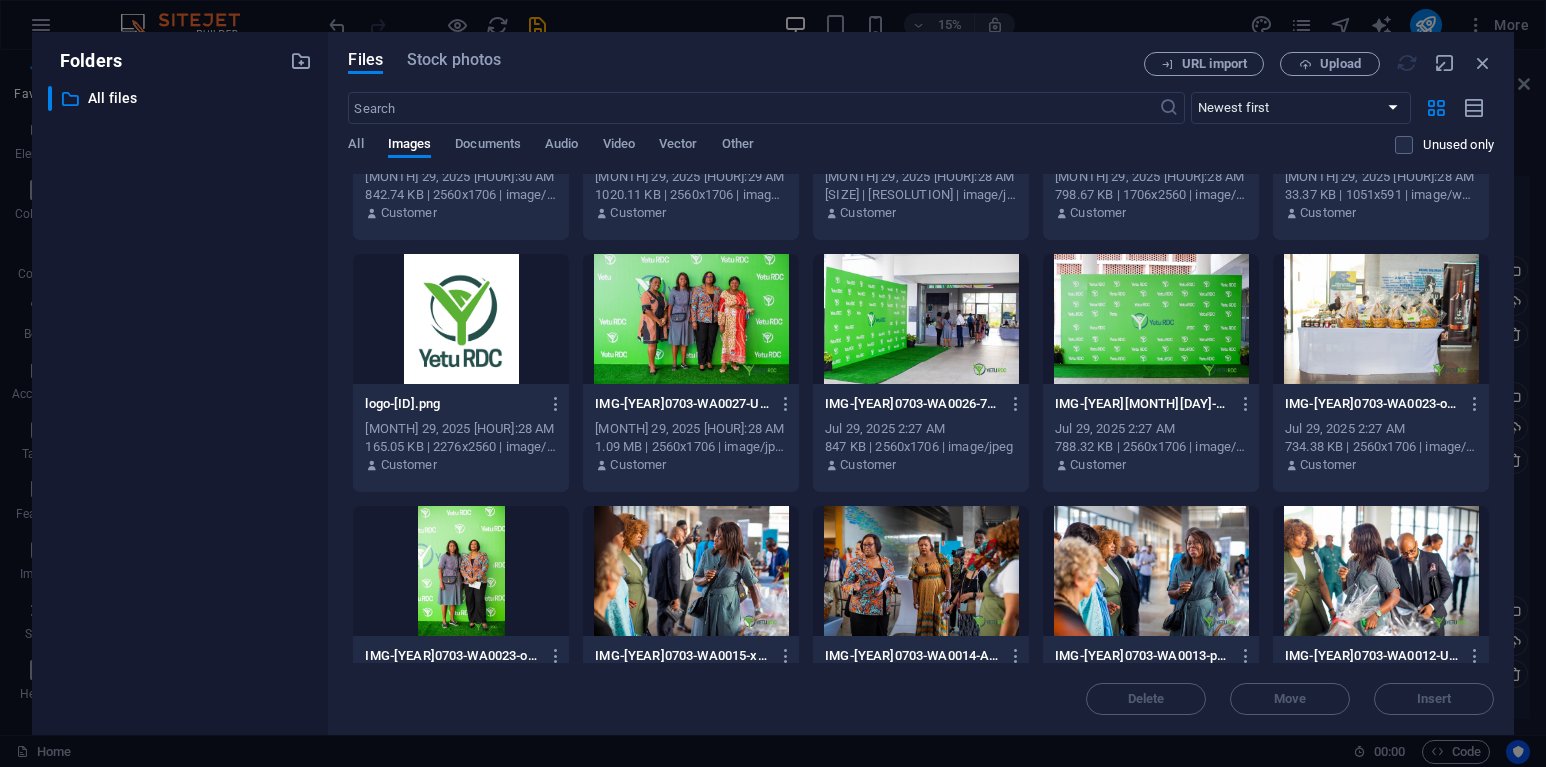 scroll, scrollTop: 0, scrollLeft: 0, axis: both 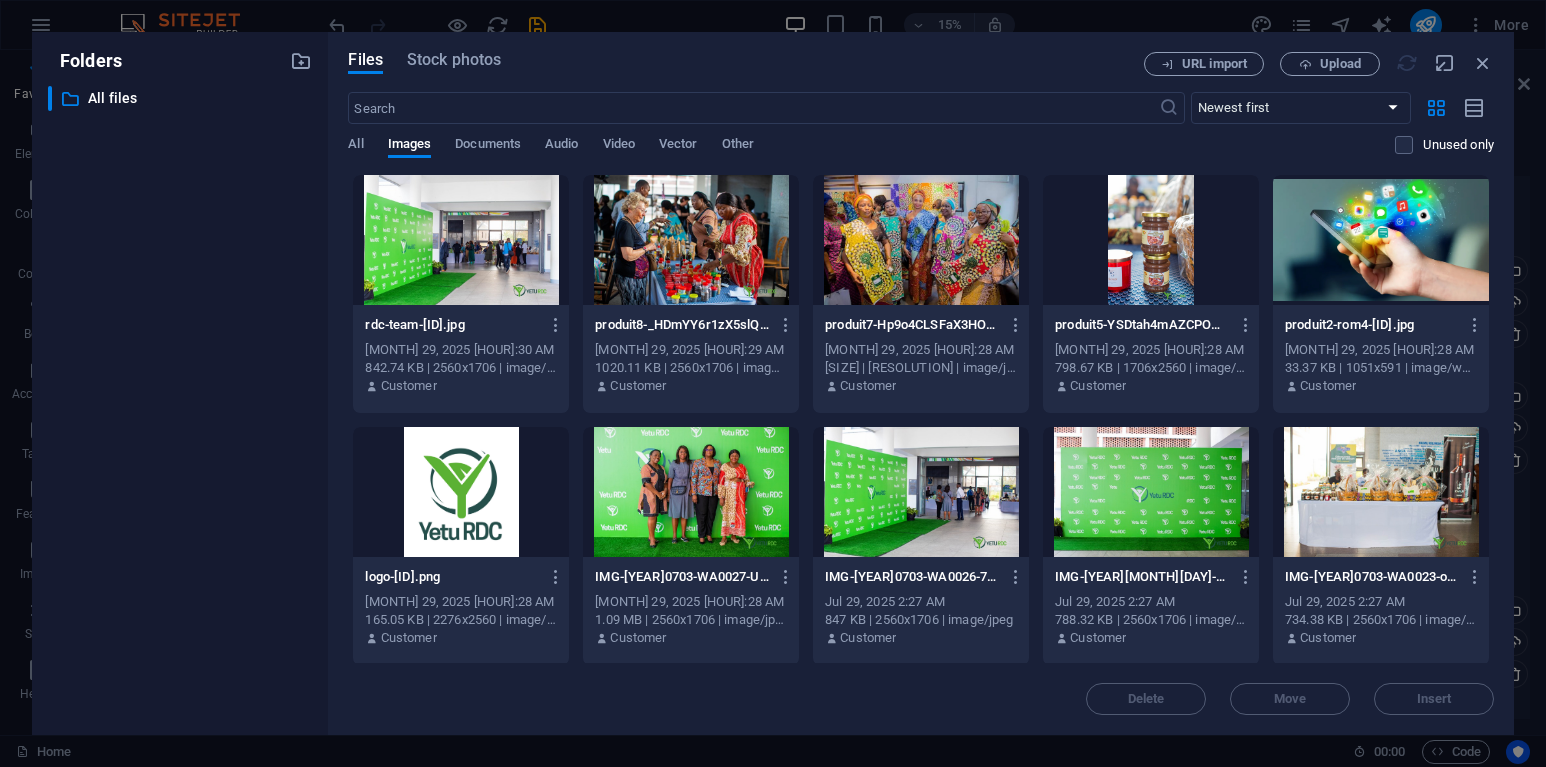 click on "​ Newest first Oldest first Name (A-Z) Name (Z-A) Size (0-9) Size (9-0) Resolution (0-9) Resolution (9-0) All Images Documents Audio Video Vector Other Unused only" at bounding box center (921, 133) 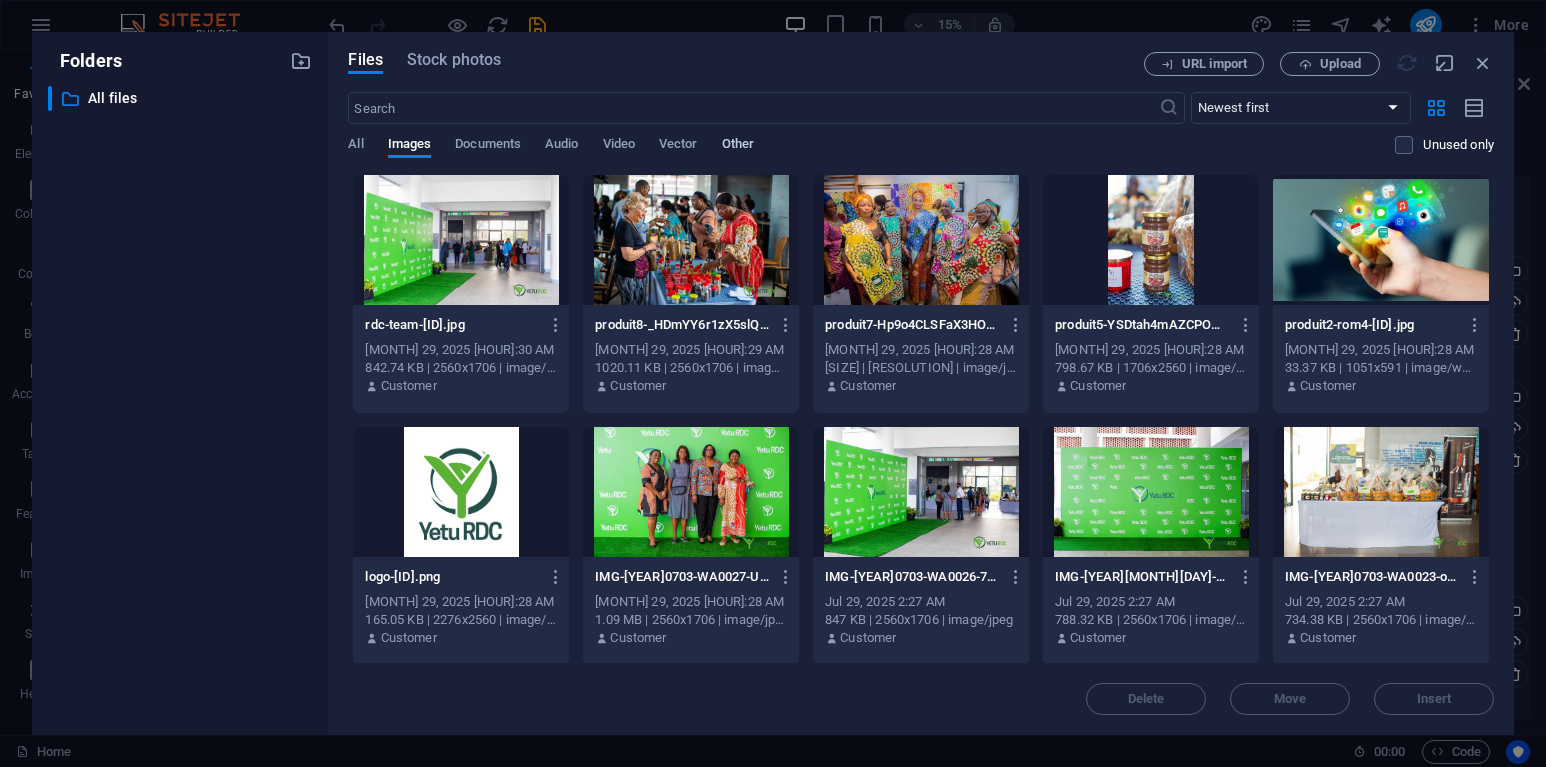 click on "Other" at bounding box center [738, 146] 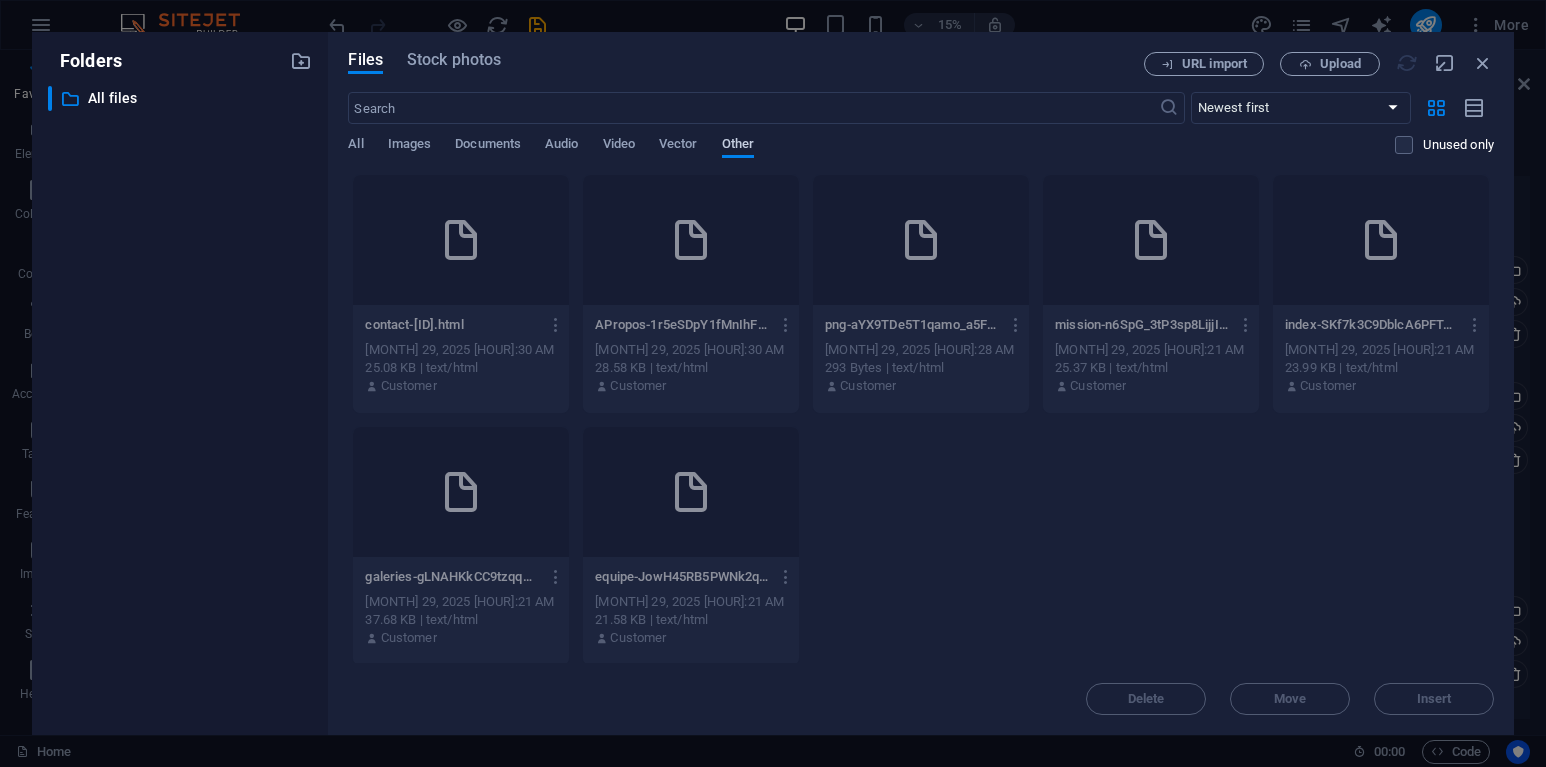 click on "Other" at bounding box center [738, 146] 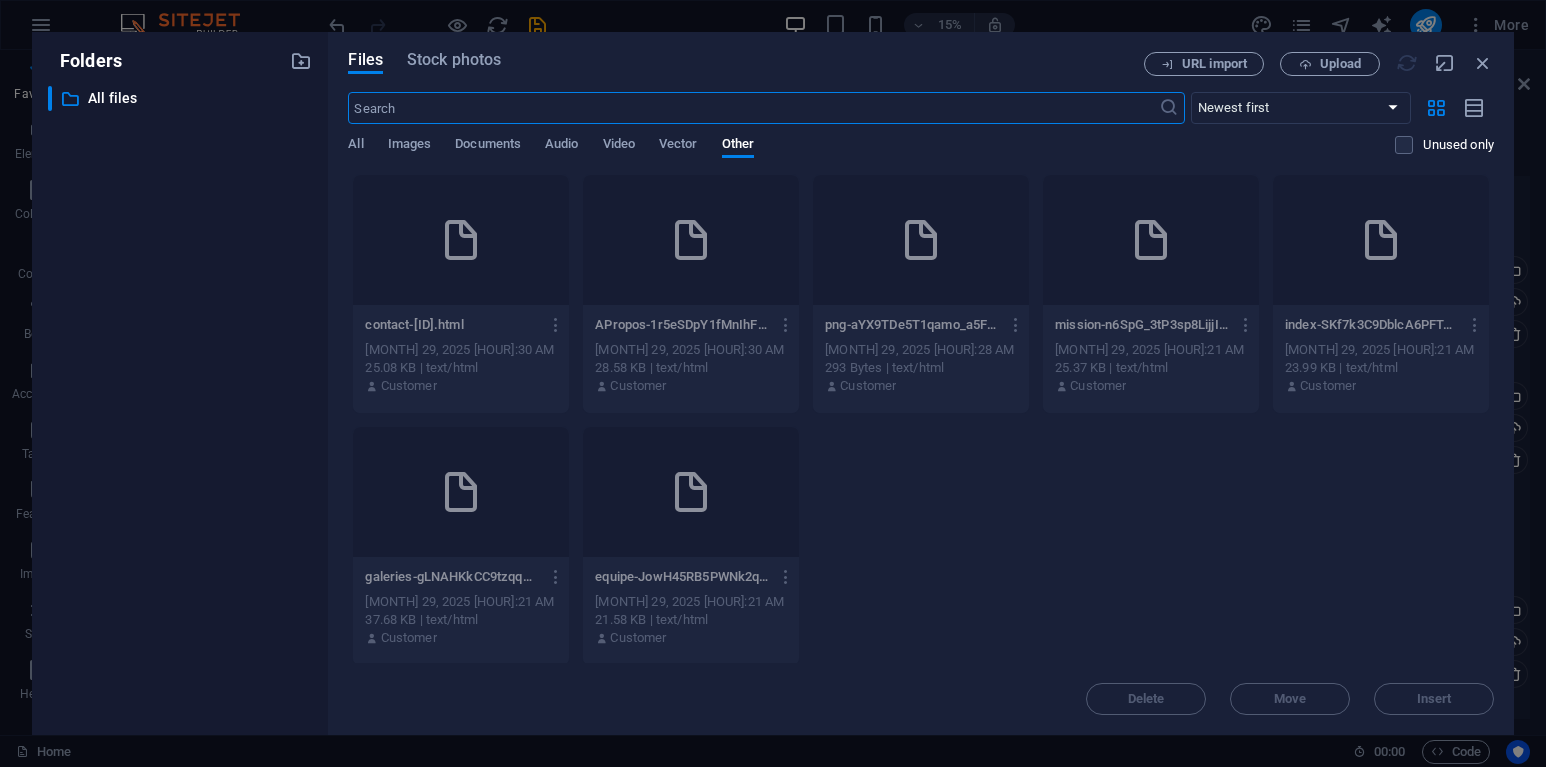 click at bounding box center [753, 108] 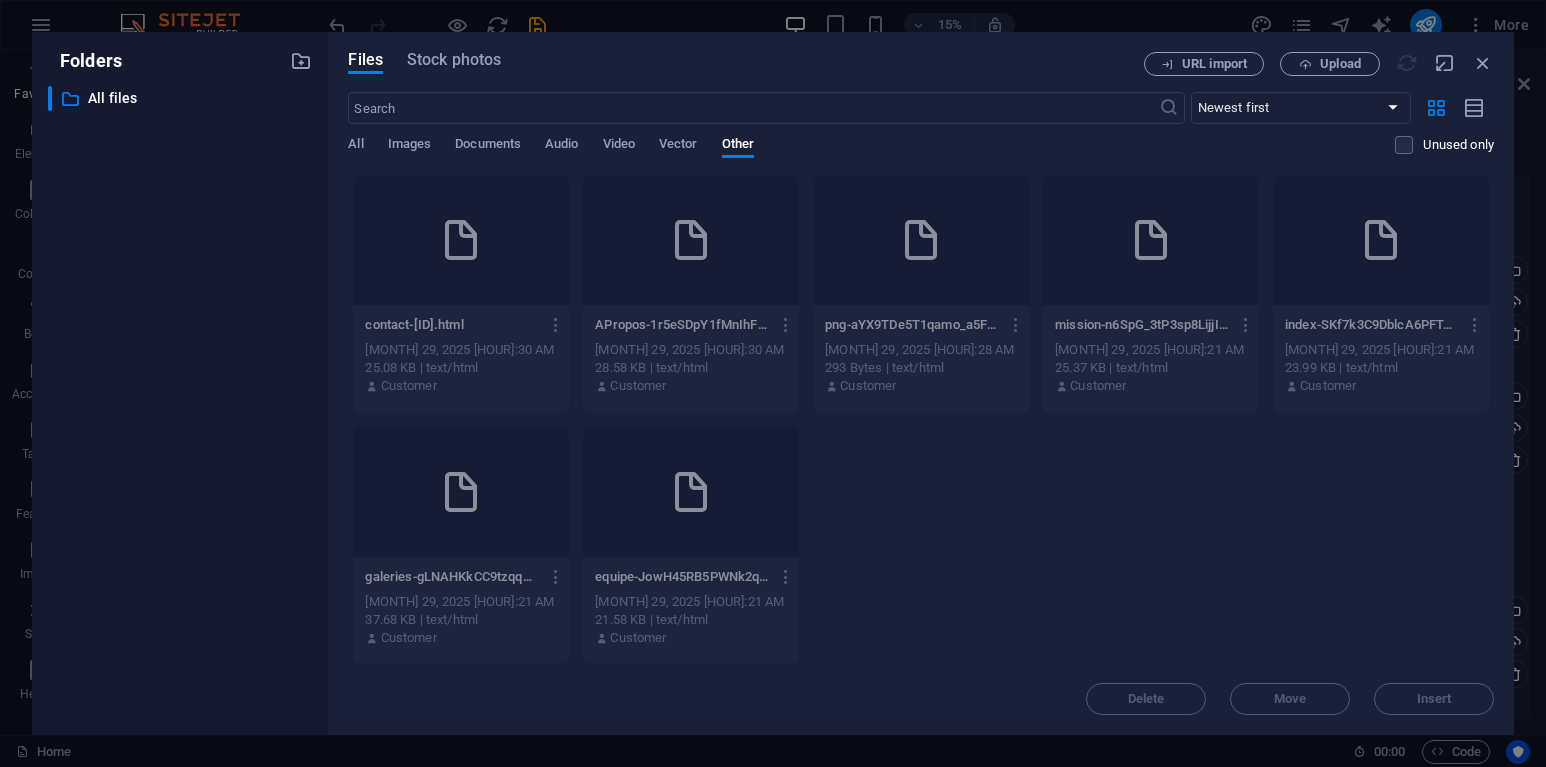 click on "Files Stock photos URL import Upload ​ Newest first Oldest first Name (A-Z) Name (Z-A) Size (0-9) Size (9-0) Resolution (0-9) Resolution (9-0) All Images Documents Audio Video Vector Other Unused only Drop files here to upload them instantly contact-[ID].html contact-[ID].html [MONTH] 29, 2025 [HOUR]:30 AM [SIZE] | text/html Customer APropos-[ID].html APropos-[ID].html [MONTH] 29, 2025 [HOUR]:30 AM [SIZE] | text/html Customer png-[ID].html png-[ID].html [MONTH] 29, 2025 [HOUR]:28 AM [SIZE] | text/html Customer mission-[ID].html mission-[ID].html [MONTH] 29, 2025 [HOUR]:21 AM [SIZE] | text/html Customer index-[ID].html index-[ID].html [MONTH] 29, 2025 [HOUR]:21 AM [SIZE] | text/html Customer galeries-[ID].html galeries-[ID].html [MONTH] 29, 2025 [HOUR]:21 AM [SIZE] | text/html Customer equipe-[ID].html Customer Delete" at bounding box center (921, 383) 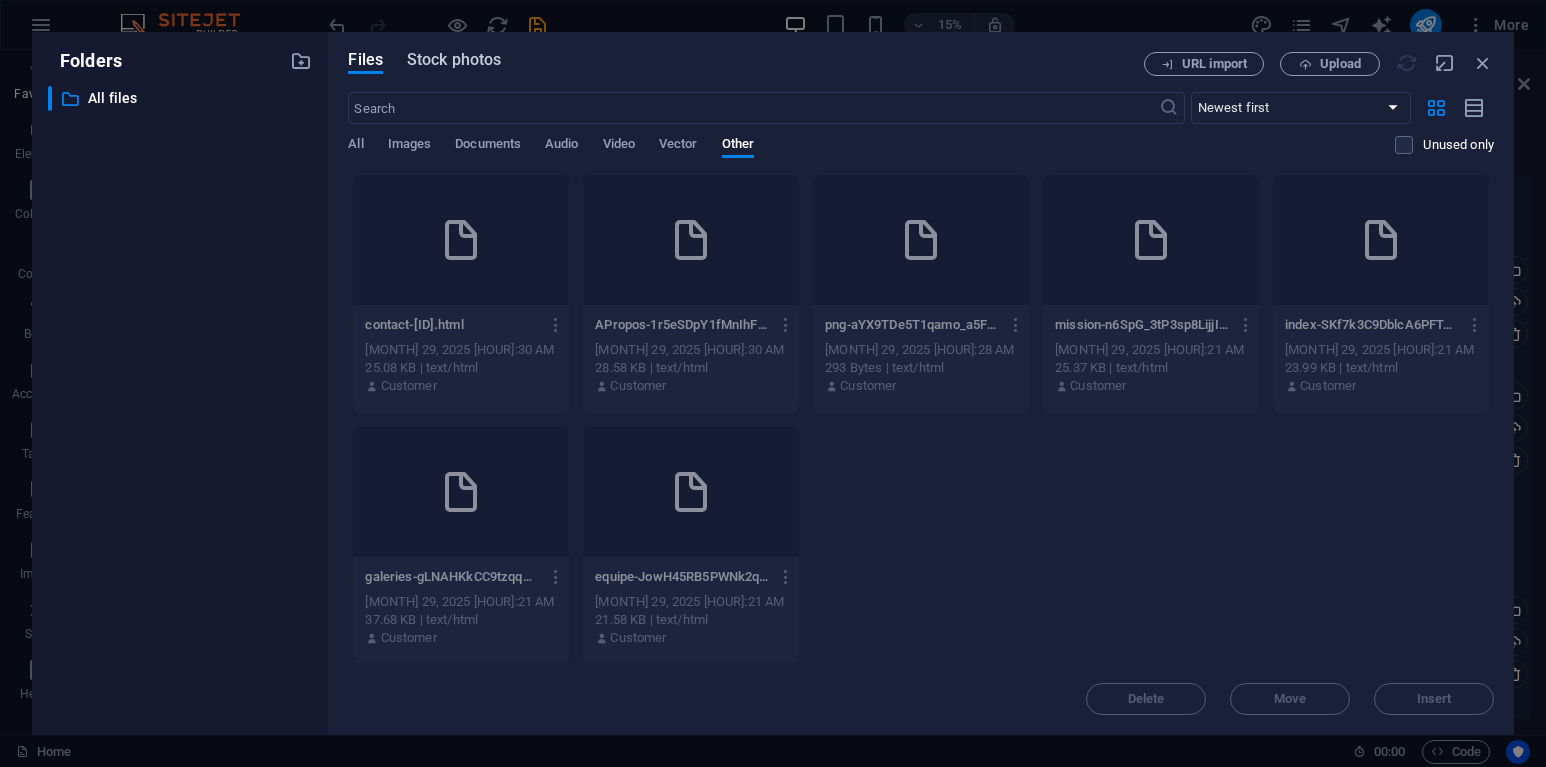 click on "Stock photos" at bounding box center [454, 60] 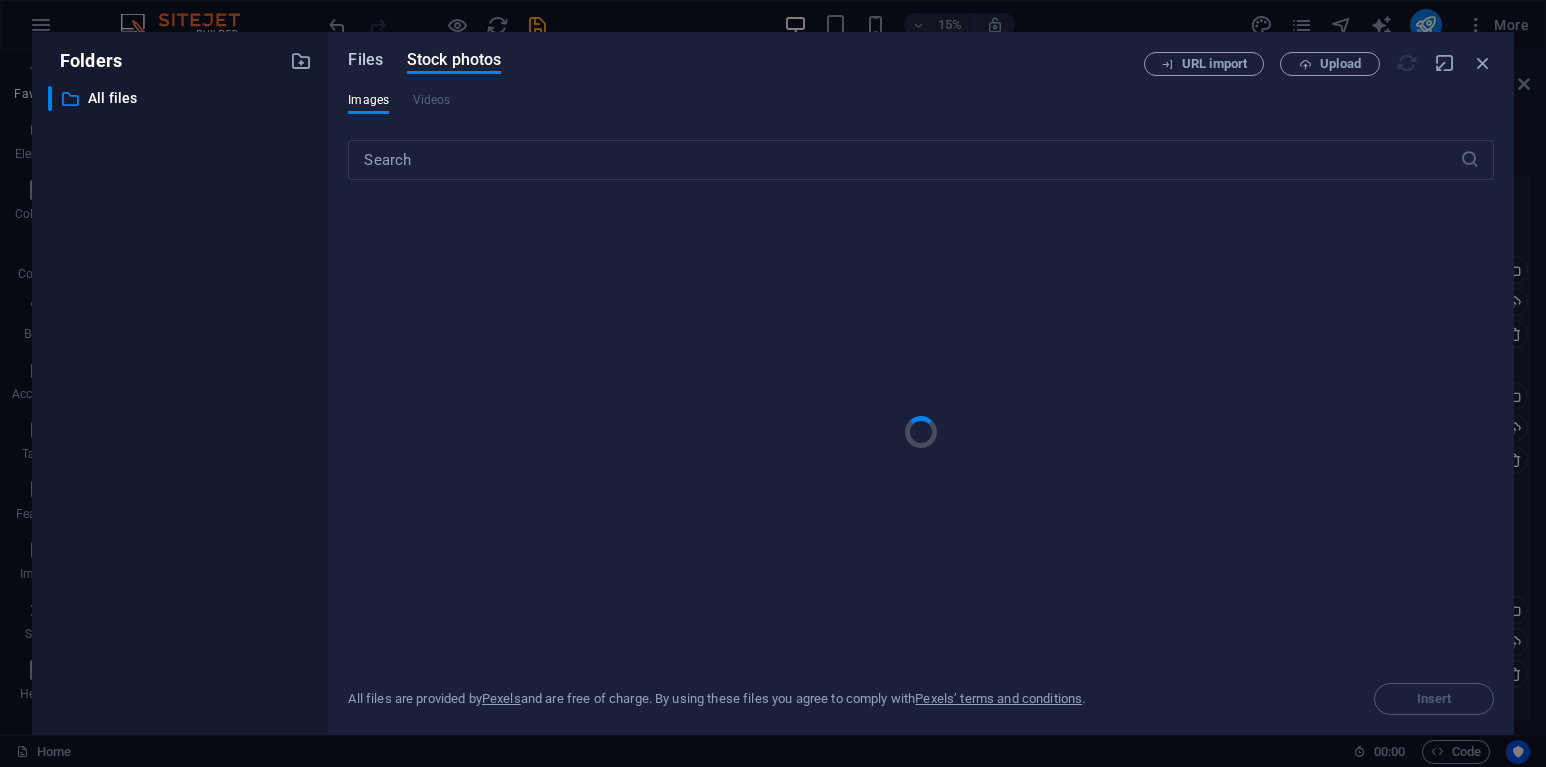 click on "Files" at bounding box center [365, 60] 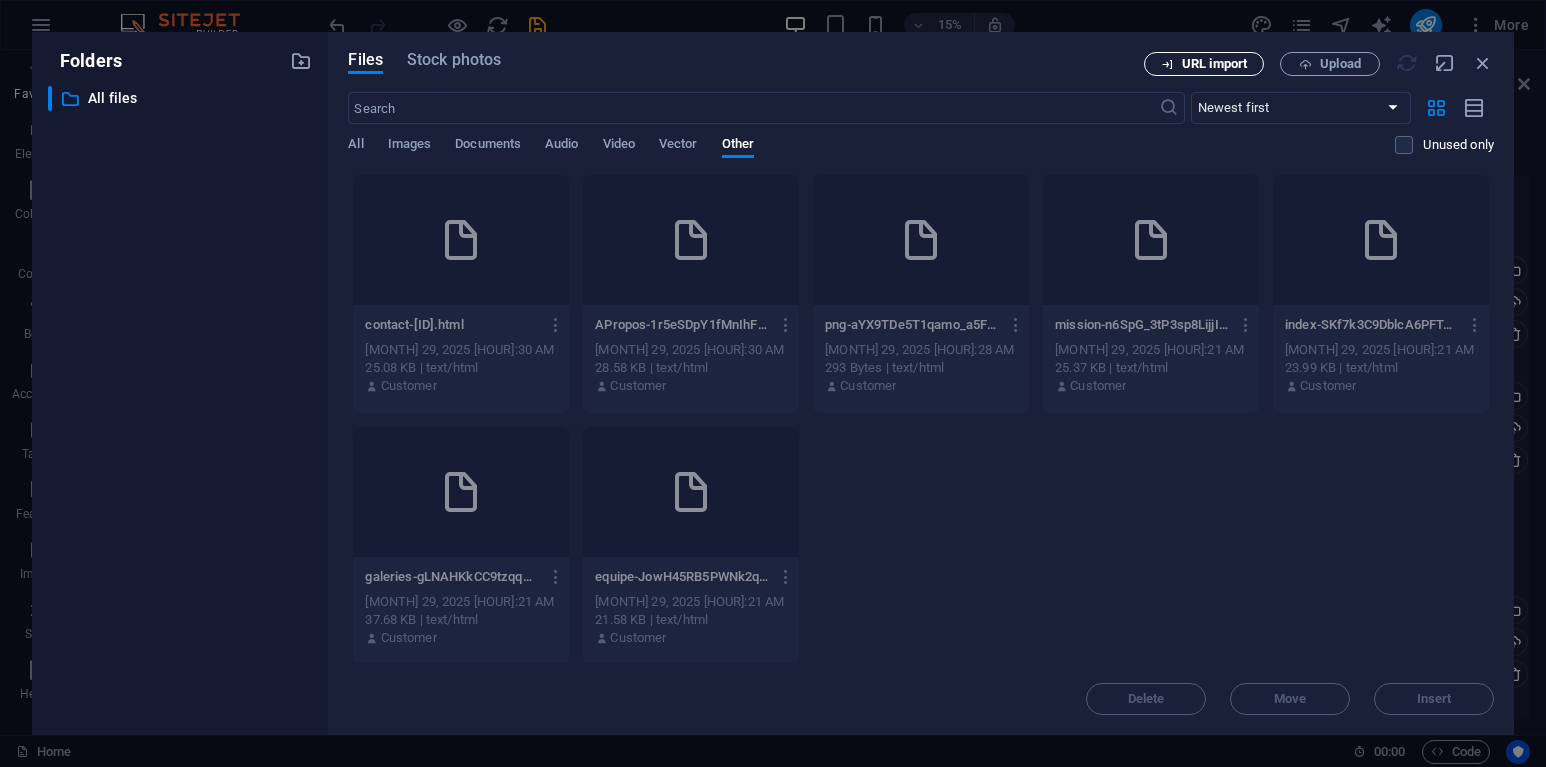click on "URL import" at bounding box center (1214, 64) 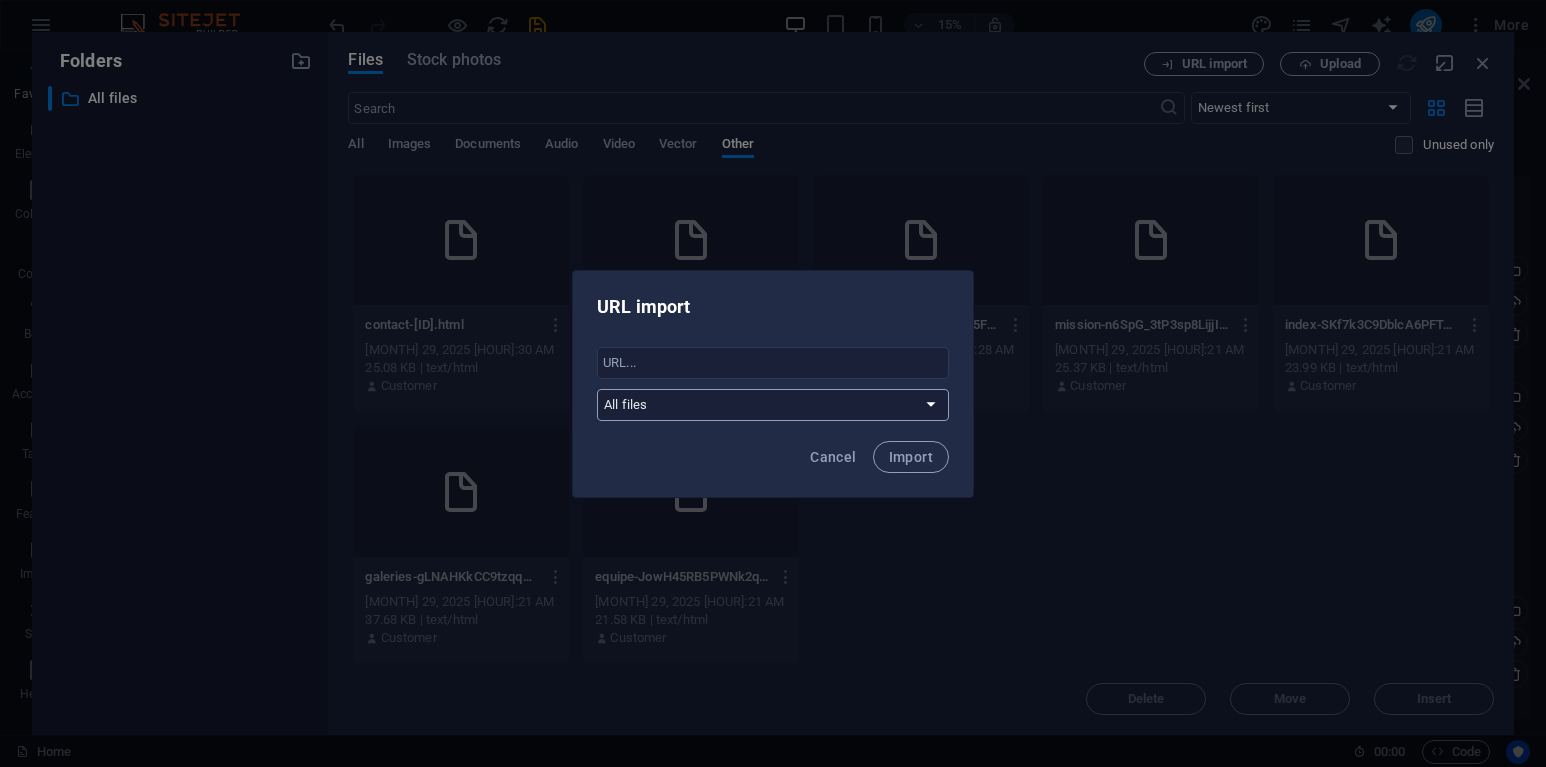 click on "All files" at bounding box center [773, 405] 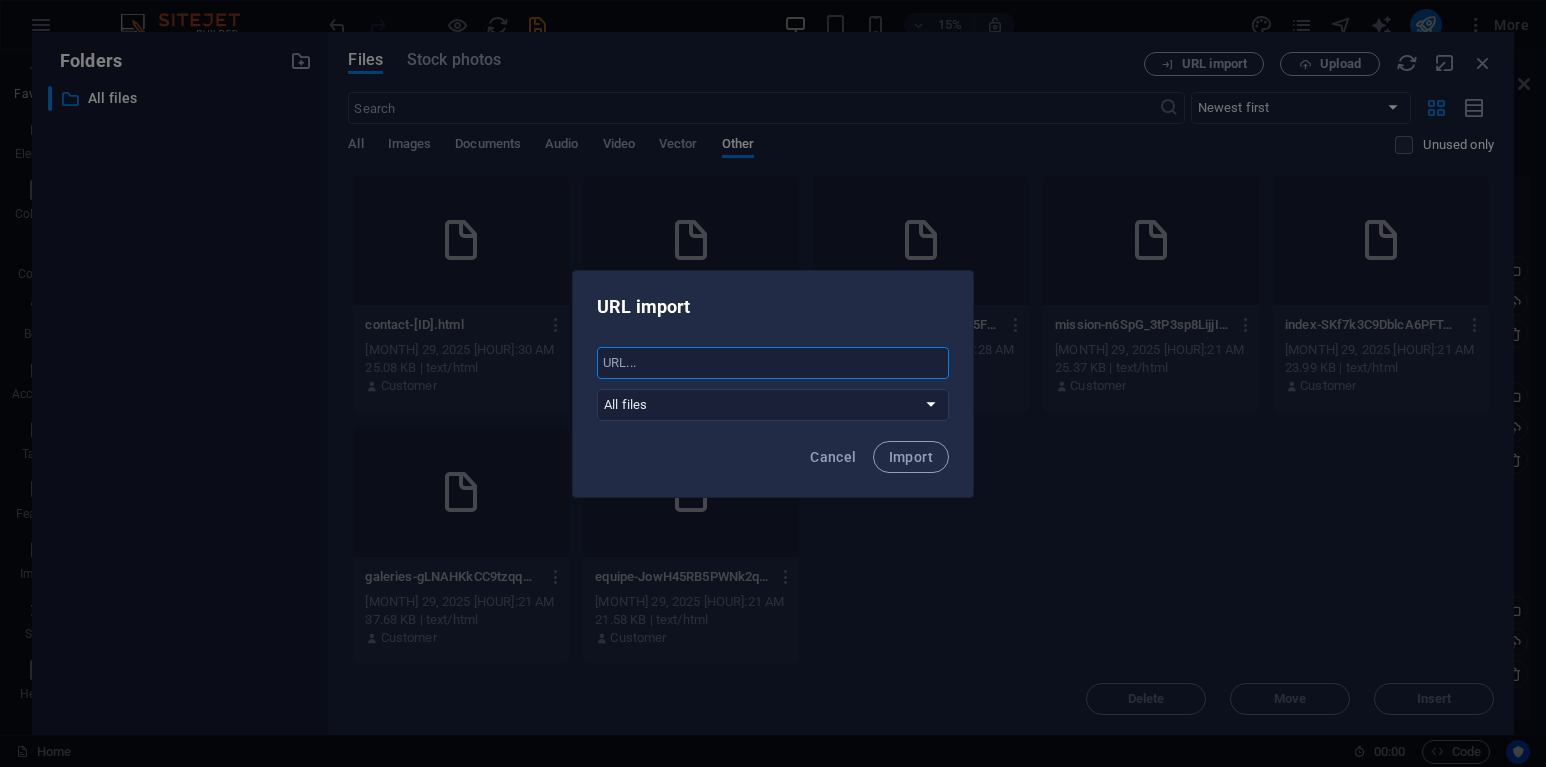 click at bounding box center (773, 363) 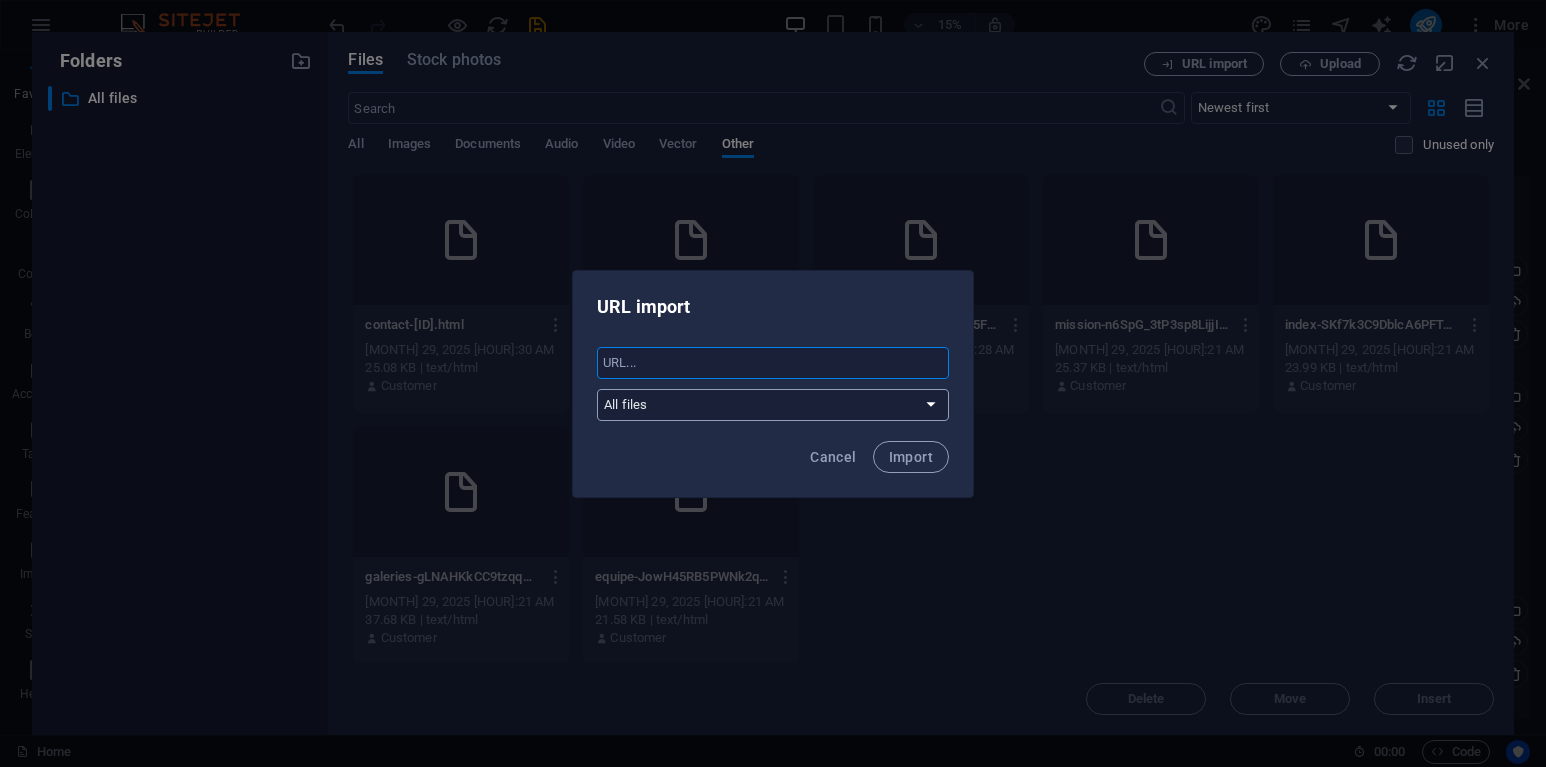 click on "All files" at bounding box center [773, 405] 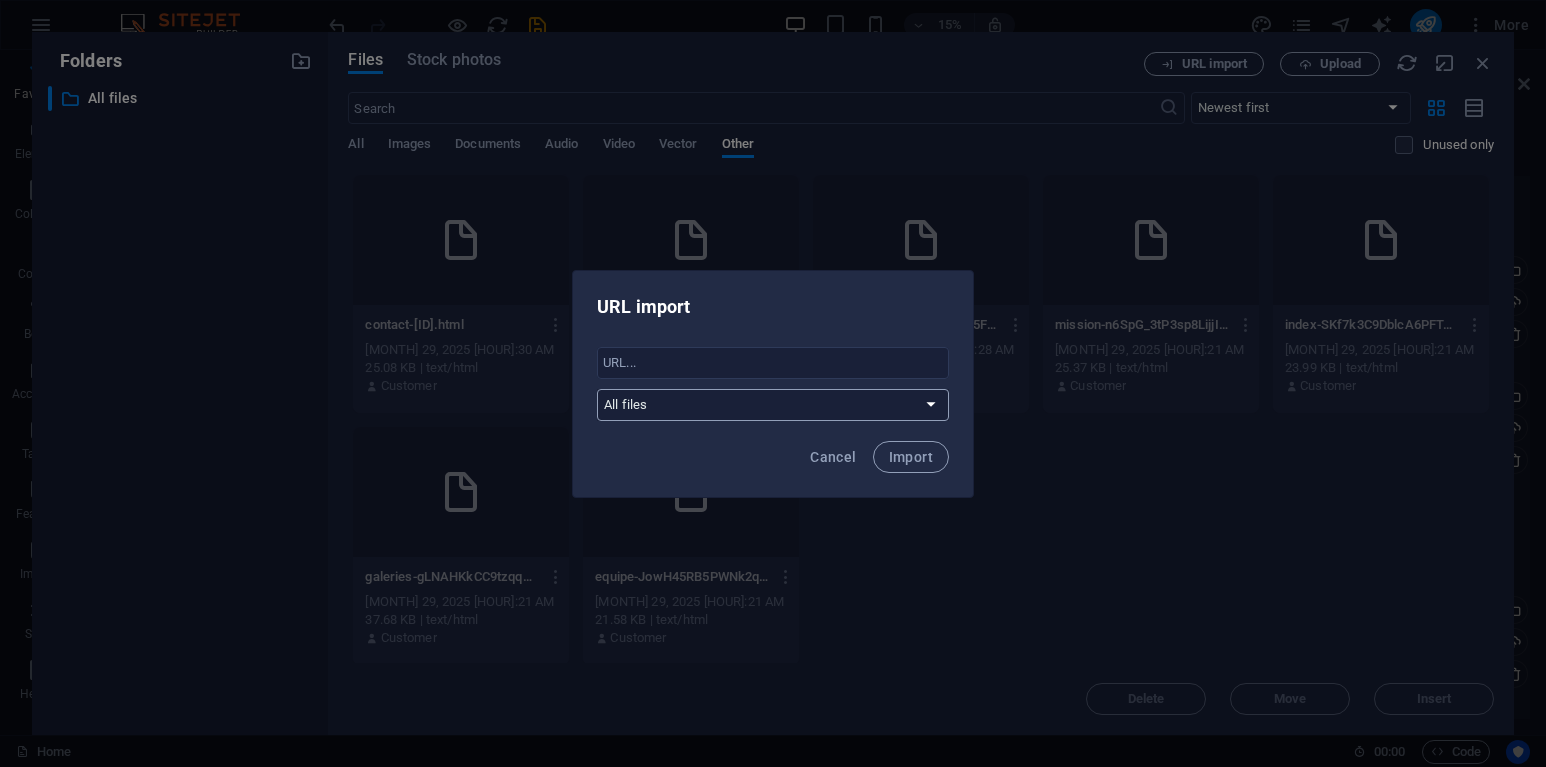 click on "All files" at bounding box center [773, 405] 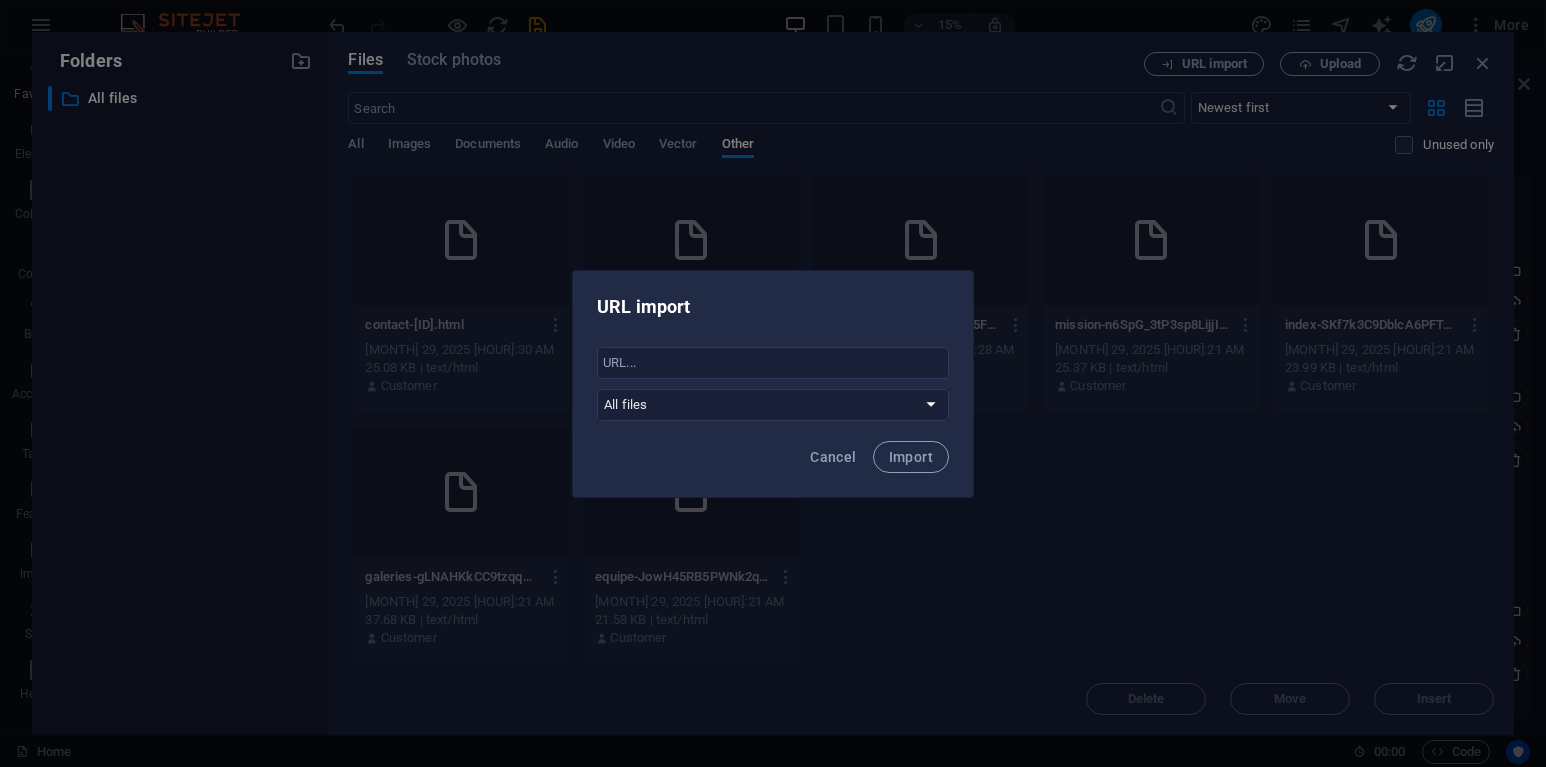 click on "URL import ​ All files Cancel Import" at bounding box center [773, 383] 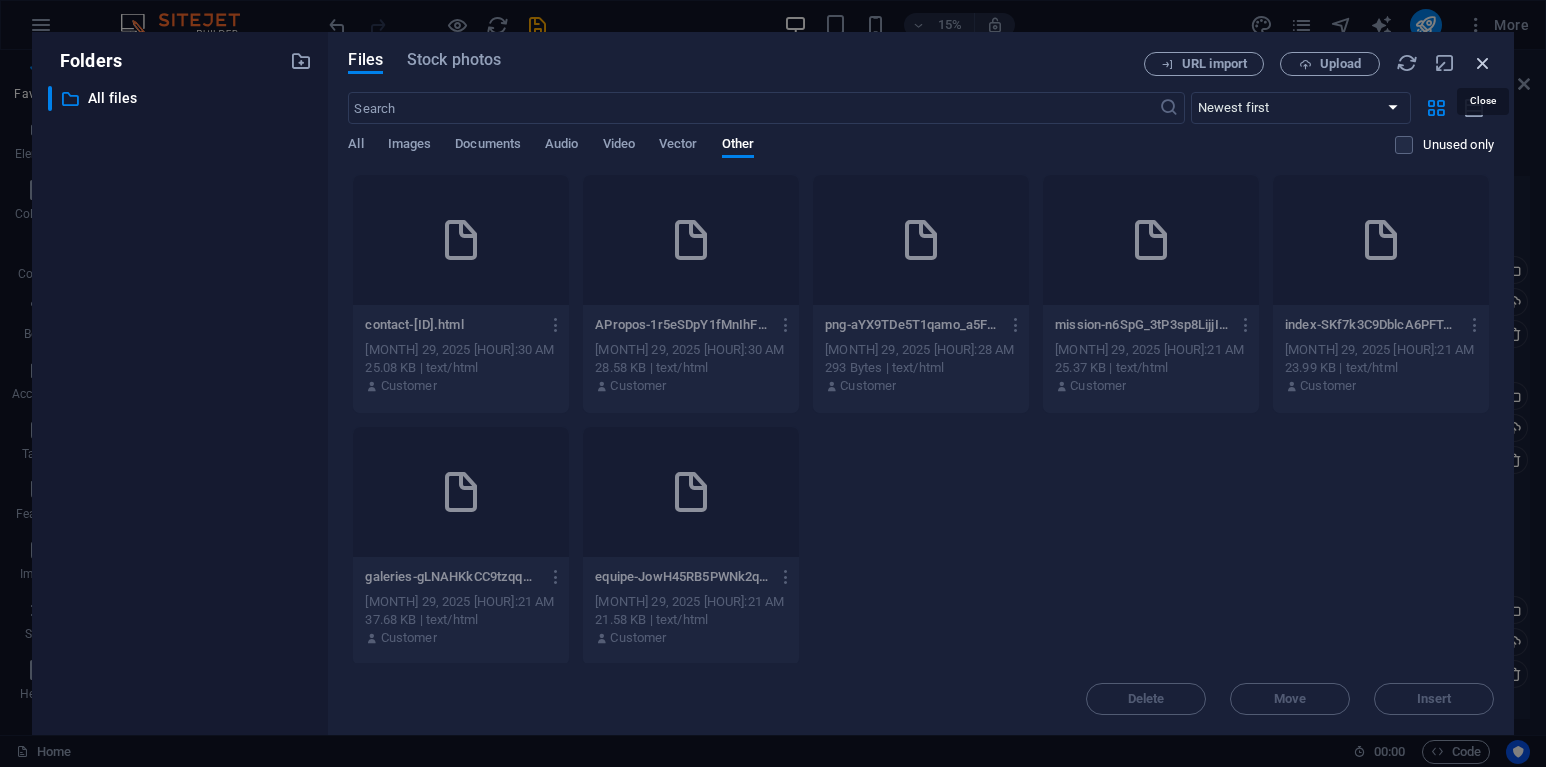 click at bounding box center (1483, 63) 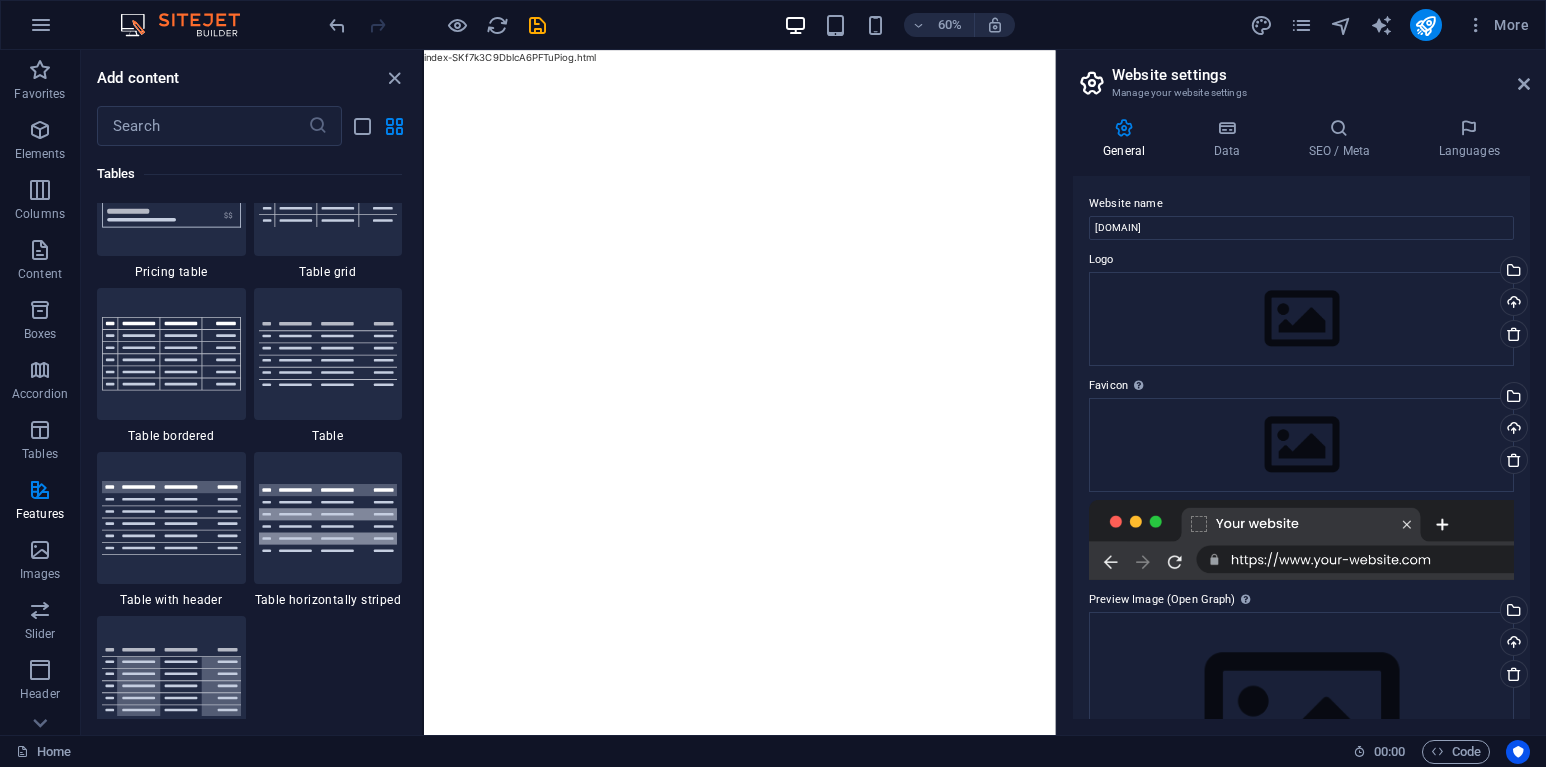 scroll, scrollTop: 9375, scrollLeft: 0, axis: vertical 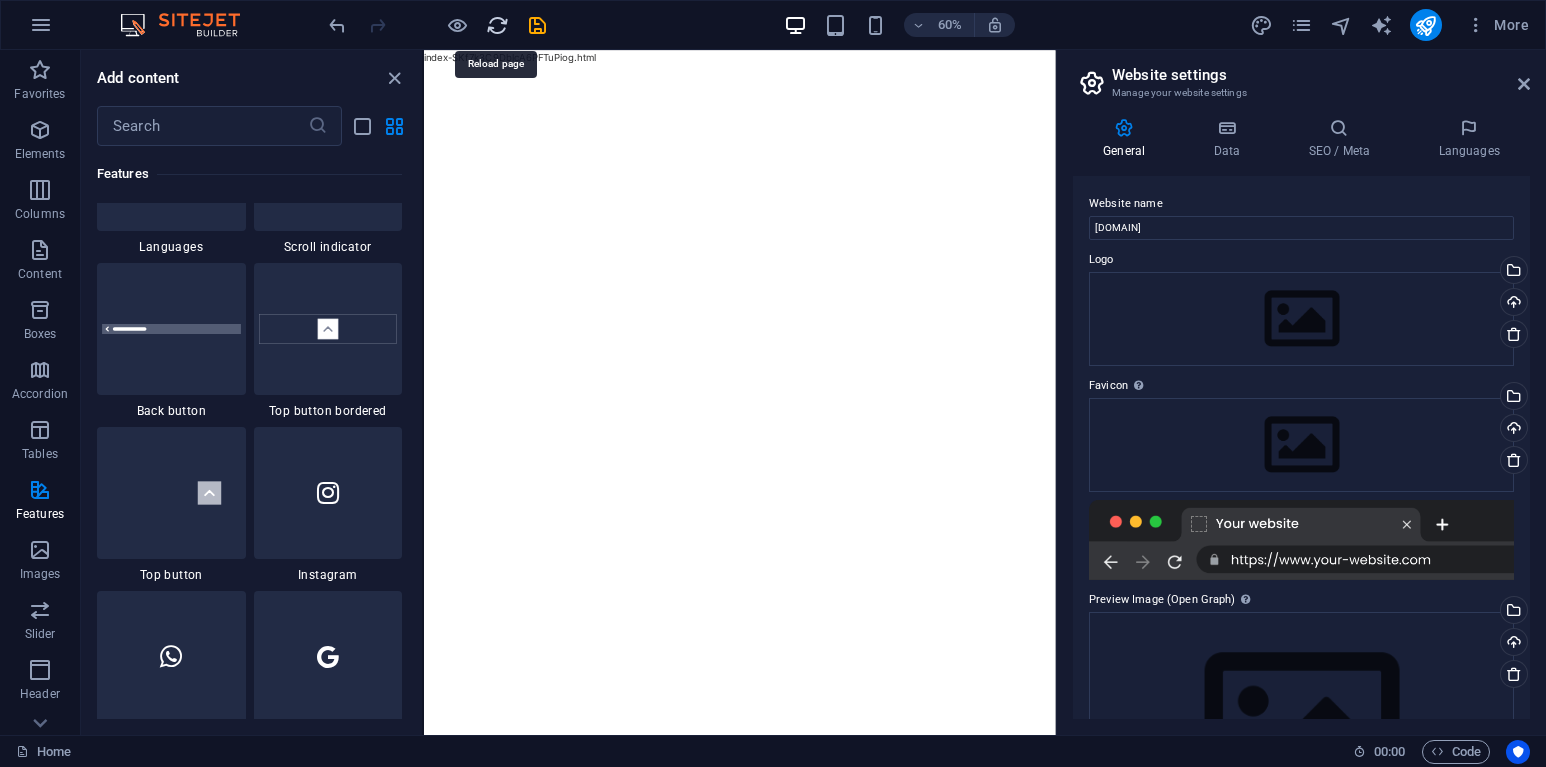 click at bounding box center (497, 25) 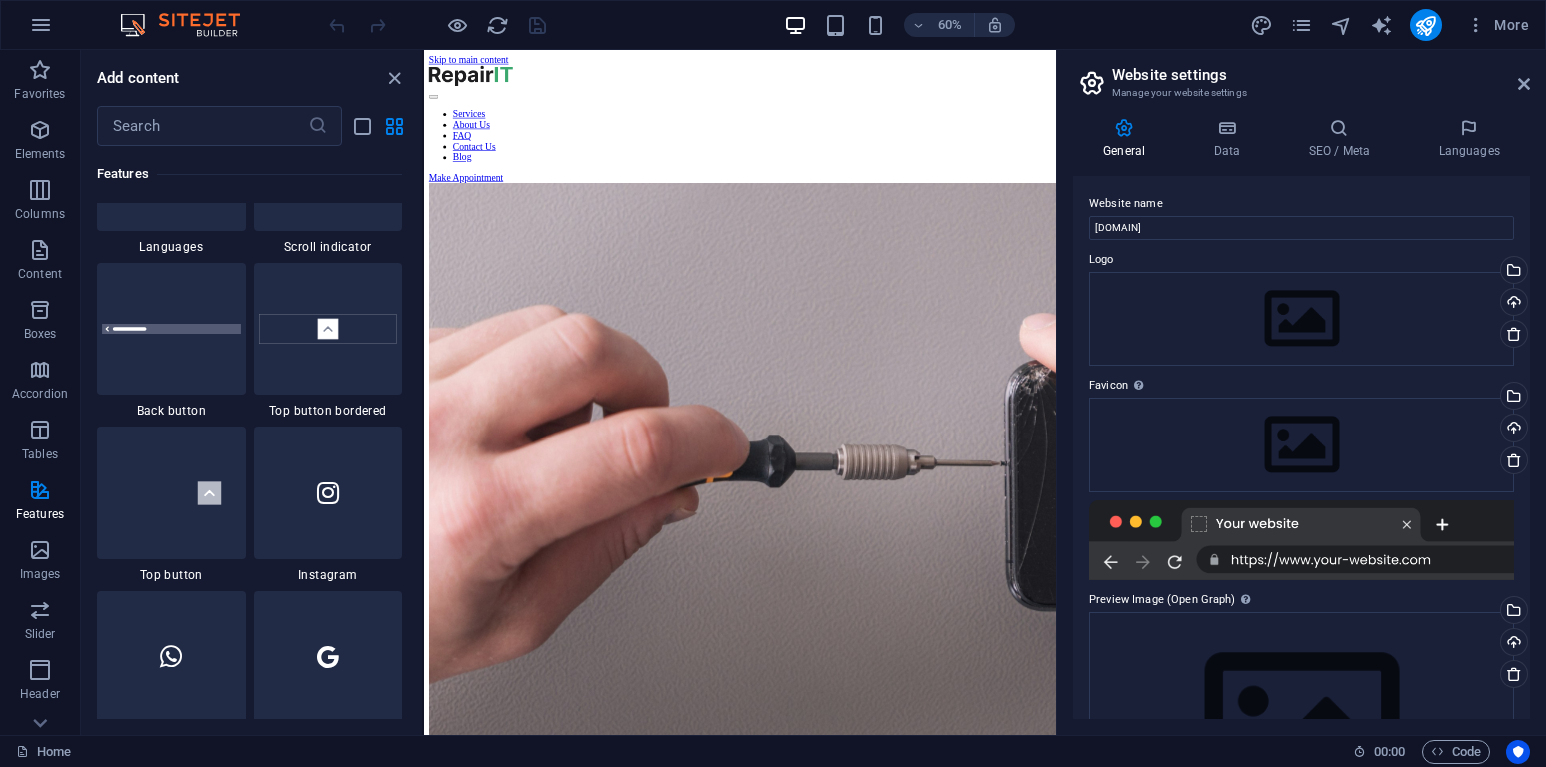 scroll, scrollTop: 0, scrollLeft: 0, axis: both 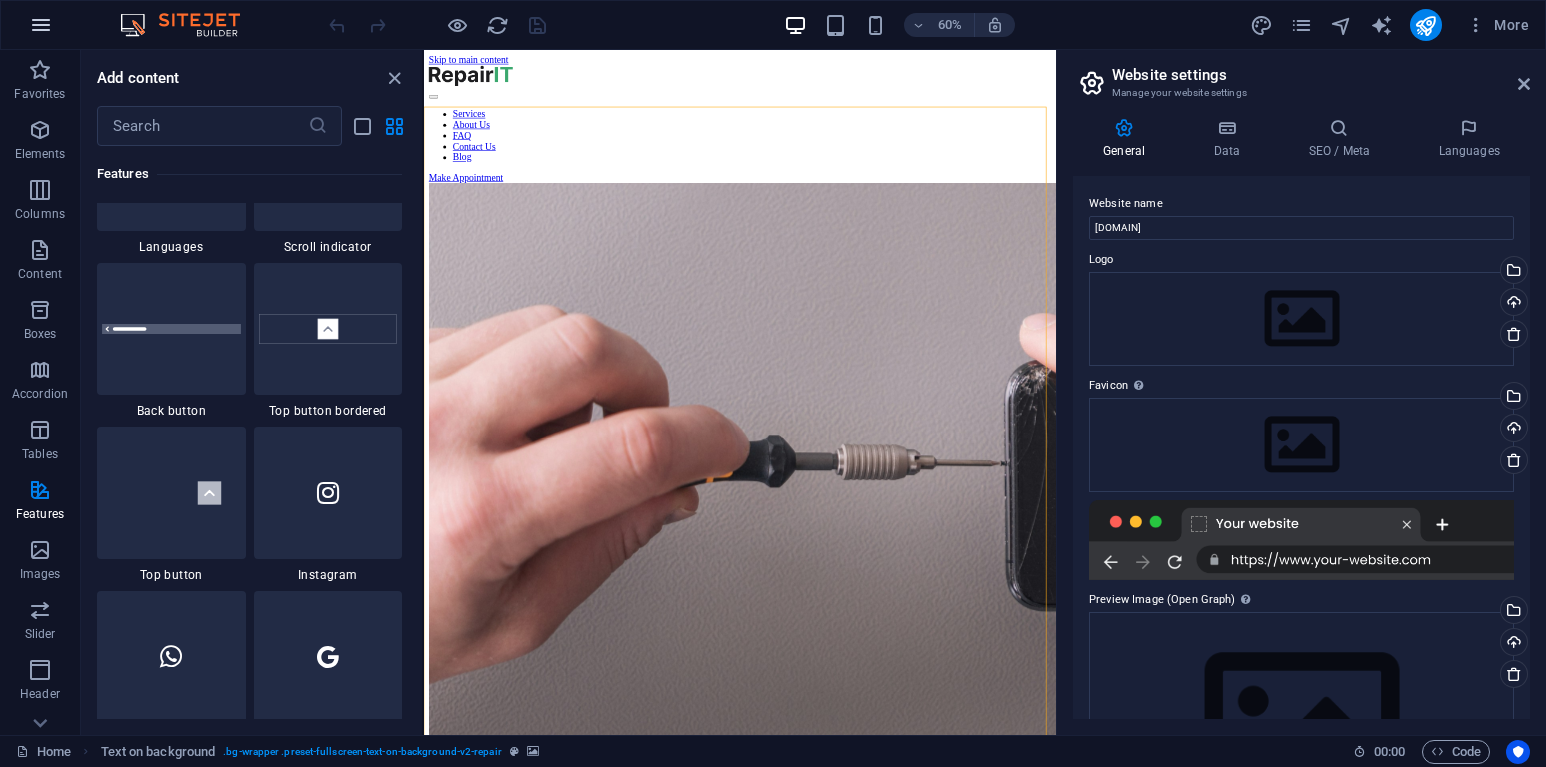 click at bounding box center [41, 25] 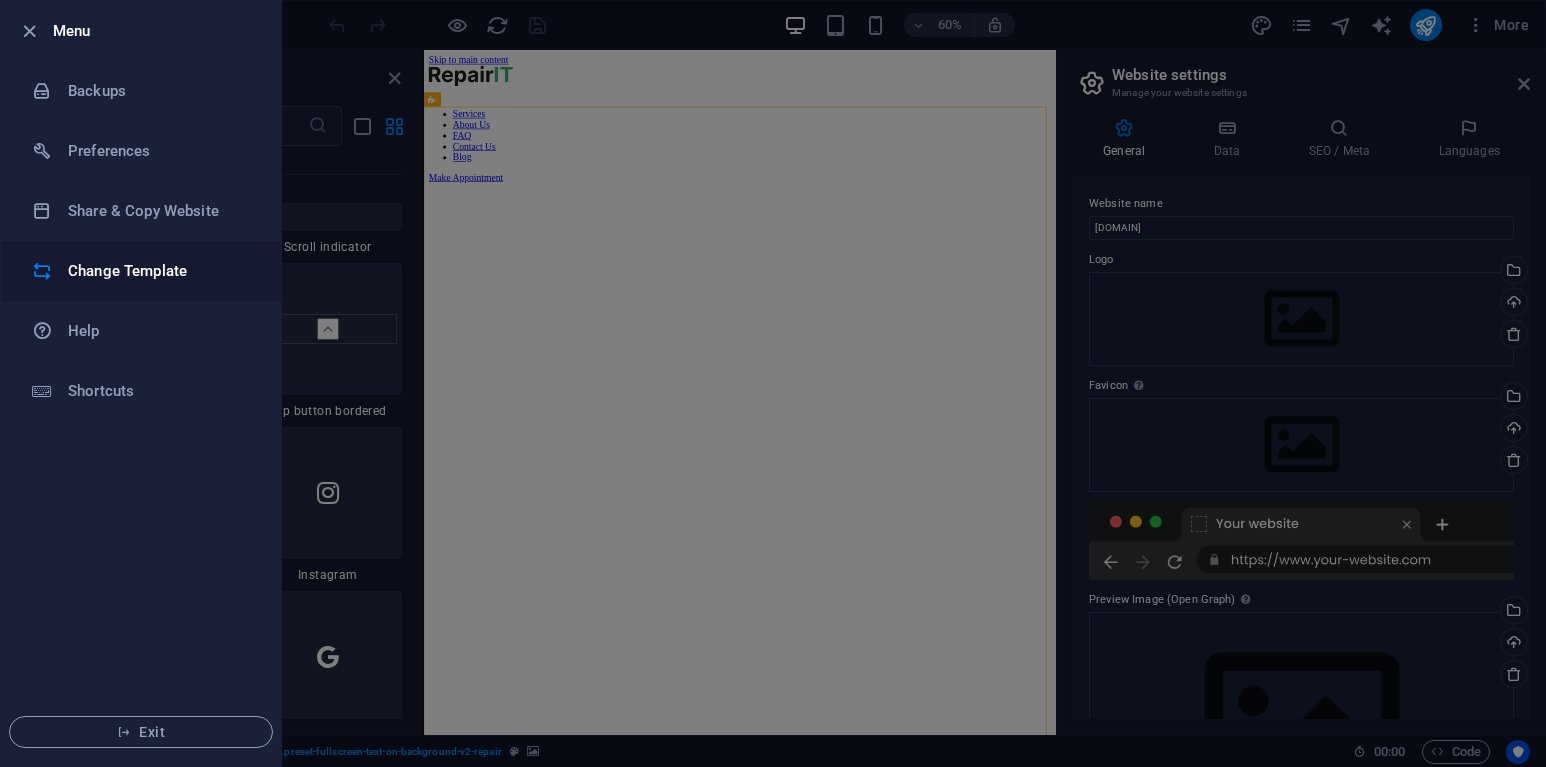 click on "Change Template" at bounding box center [160, 271] 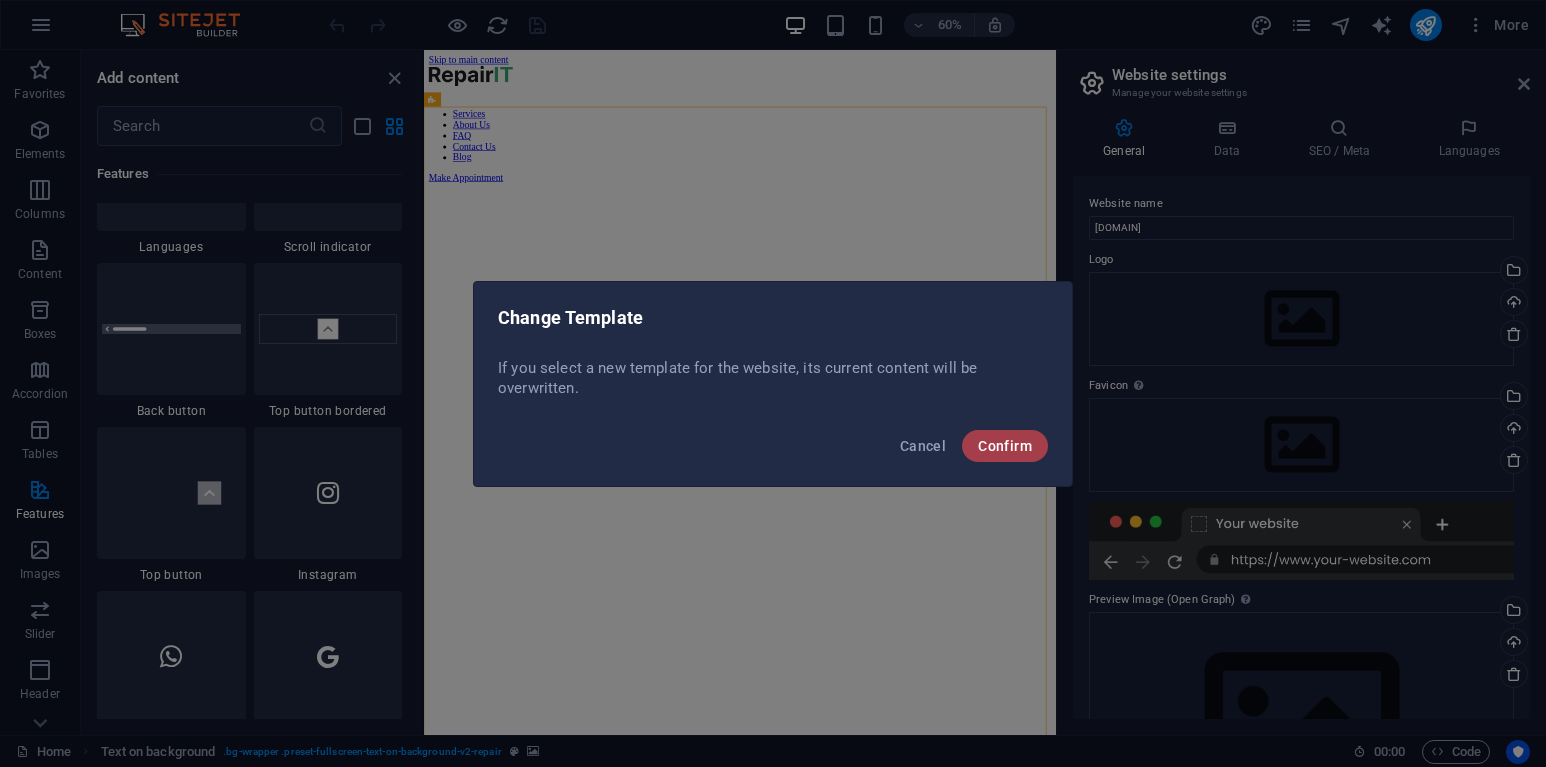 click on "Confirm" at bounding box center [1005, 446] 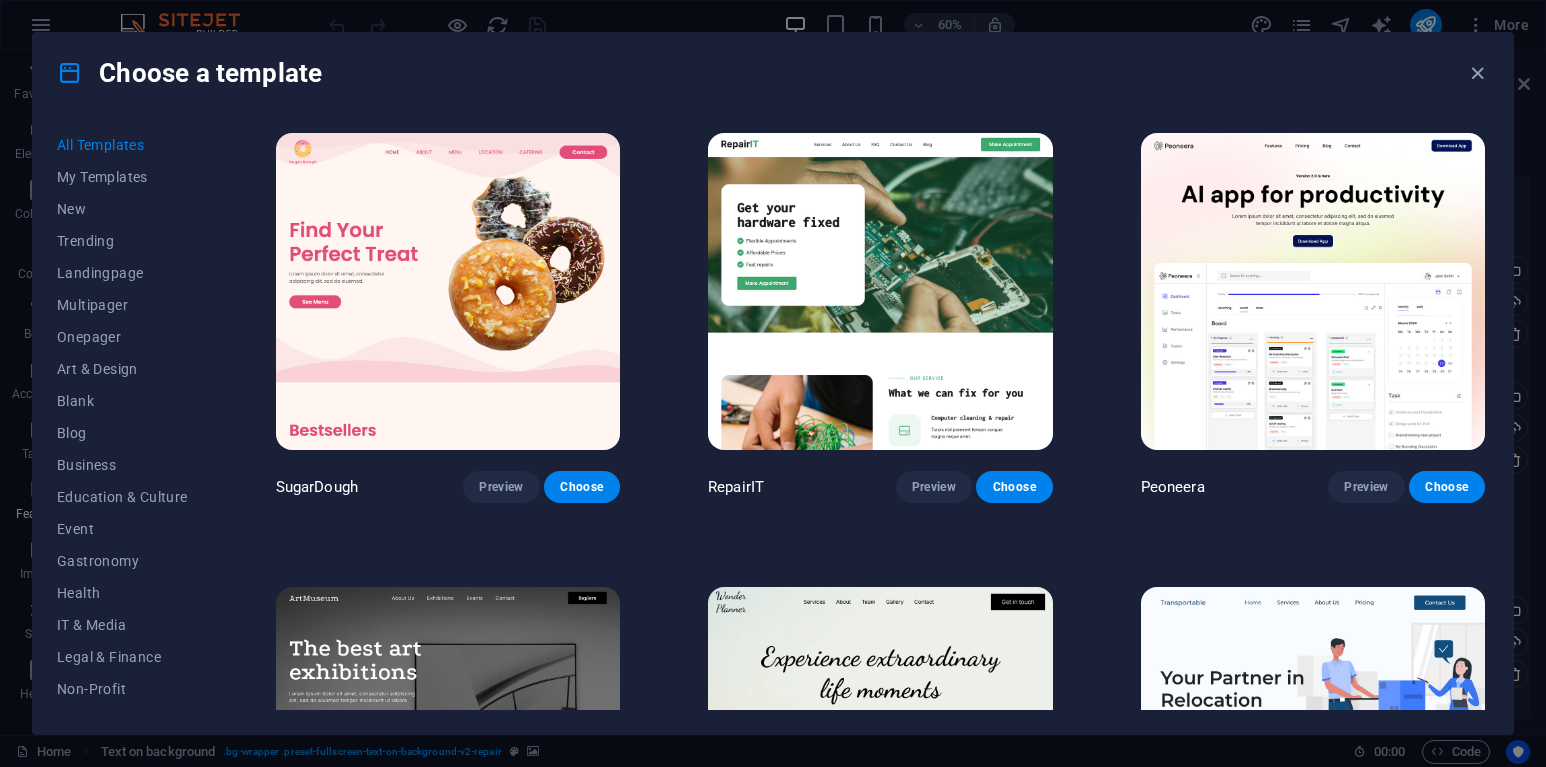 click on "Choose a template All Templates My Templates New Trending Landingpage Multipager Onepager Art & Design Blank Blog Business Education & Culture Event Gastronomy Health IT & Media Legal & Finance Non-Profit Performance Portfolio Services Sports & Beauty Trades Travel Wireframe SugarDough Preview Choose RepairIT Preview Choose Peoneera Preview Choose Art Museum Preview Choose Wonder Planner Preview Choose Transportable Preview Choose S&L Preview Choose WePaint Preview Choose Eco-Con Preview Choose MeetUp Preview Choose Help & Care Preview Choose Podcaster Preview Choose Academix Preview Choose BIG Barber Shop Preview Choose Health & Food Preview Choose UrbanNest Interiors Preview Choose Green Change Preview Choose The Beauty Temple Preview Choose WeTrain Preview Choose Cleaner Preview Choose Johanna James Preview Choose Delicioso Preview Choose Dream Garden Preview Choose LumeDeAqua Preview Choose Pets Care Preview Choose SafeSpace Preview Choose Midnight Rain Bar Preview Choose Drive Preview Choose Estator Yoga" at bounding box center (773, 383) 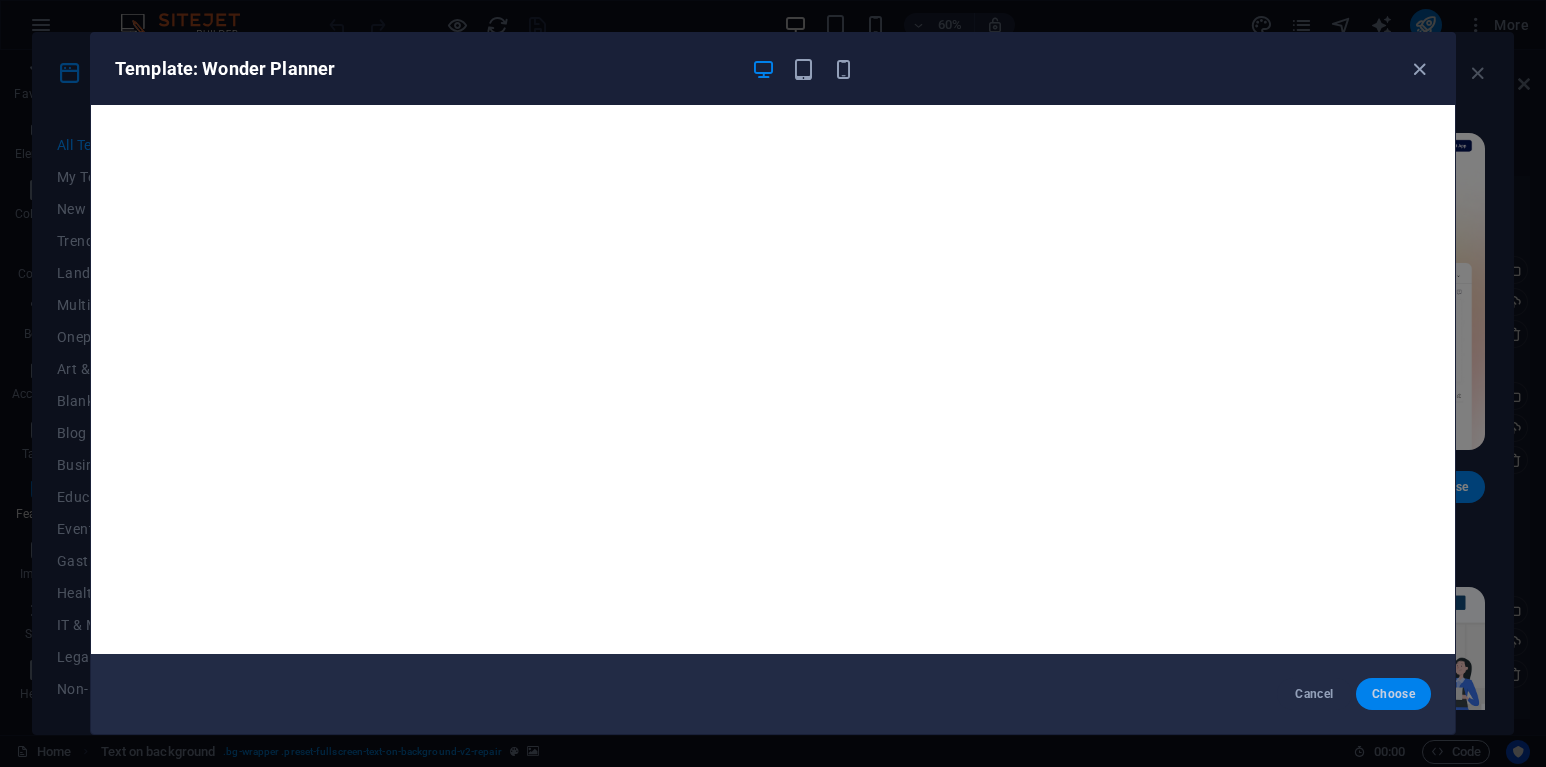 click on "Choose" at bounding box center (1393, 694) 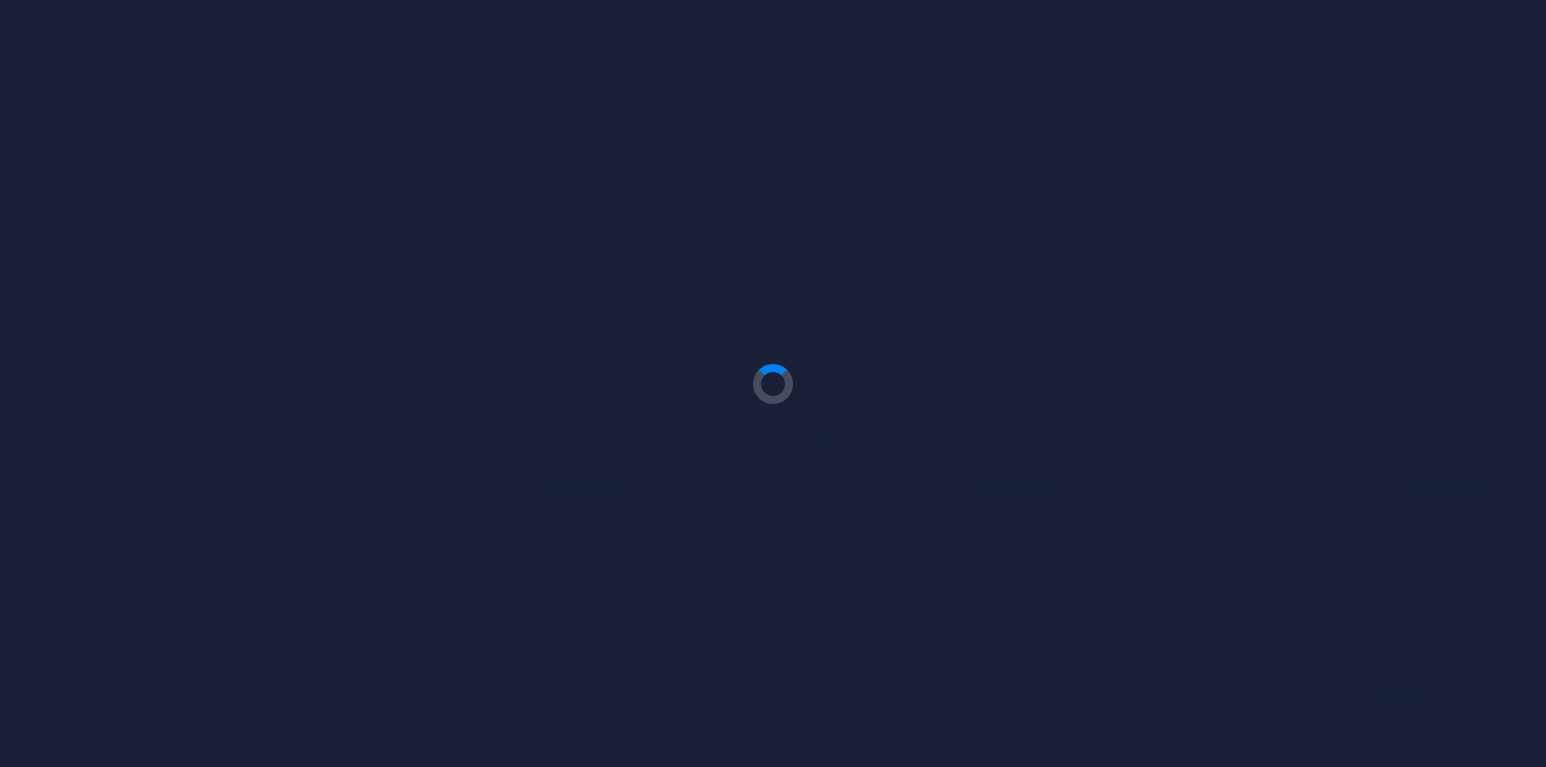 click at bounding box center (773, 383) 